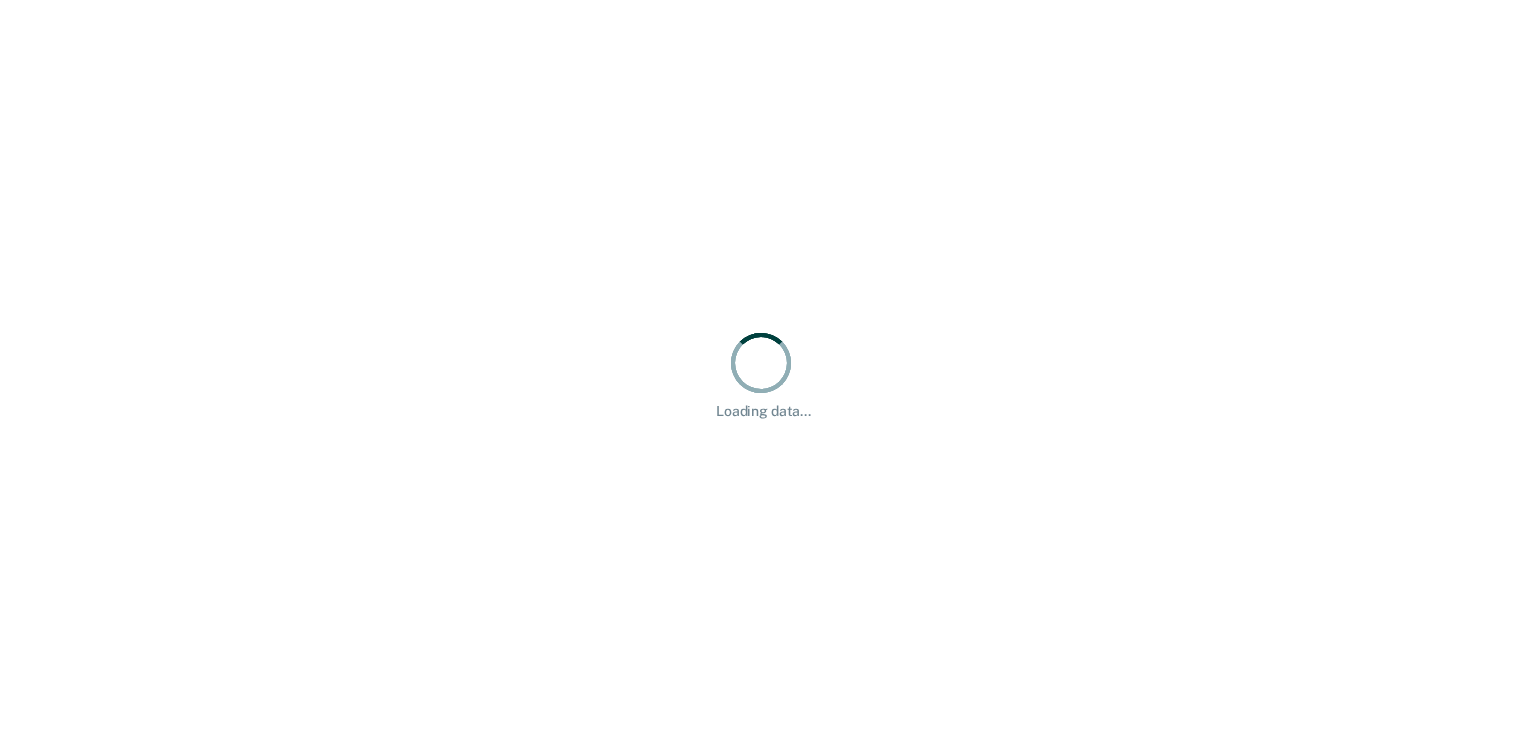 scroll, scrollTop: 0, scrollLeft: 0, axis: both 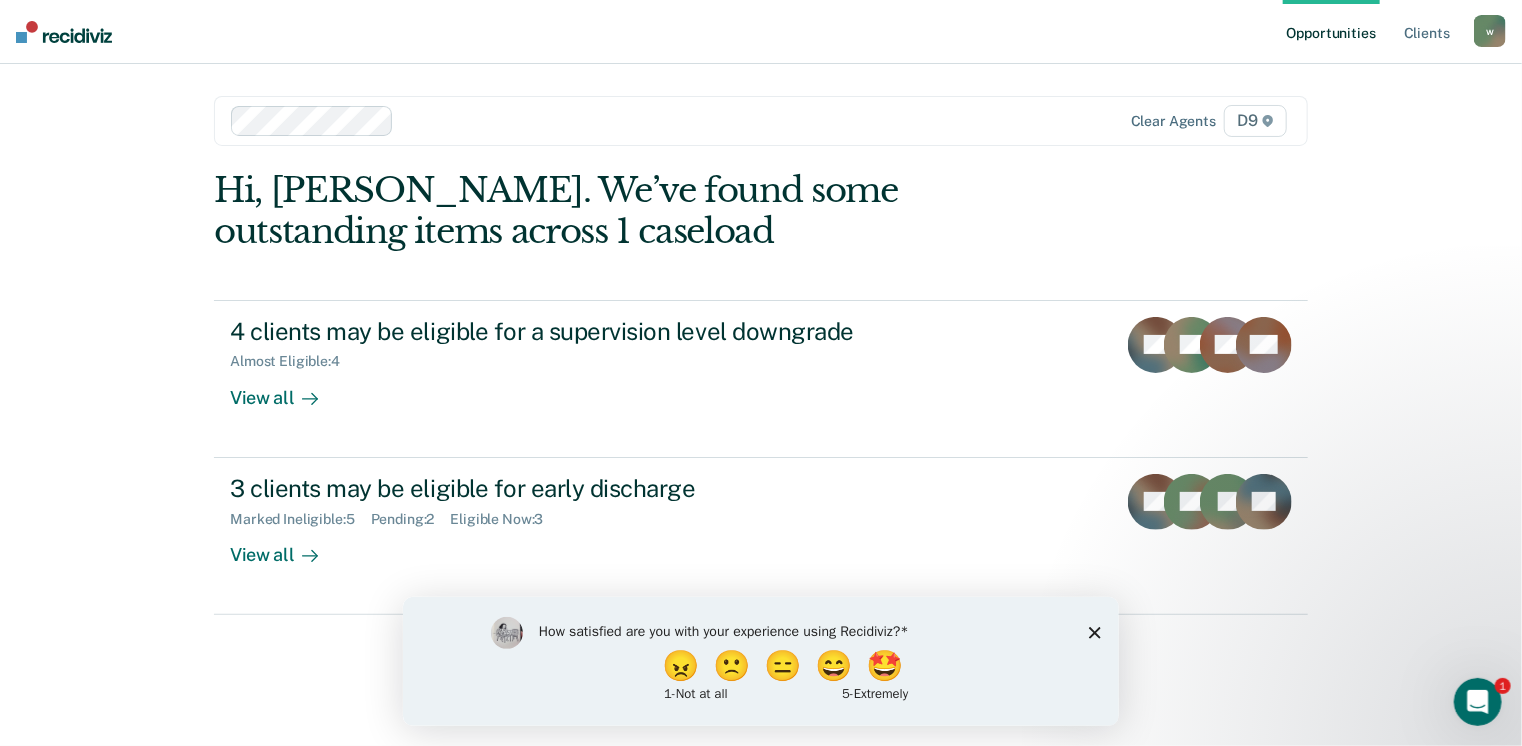 click 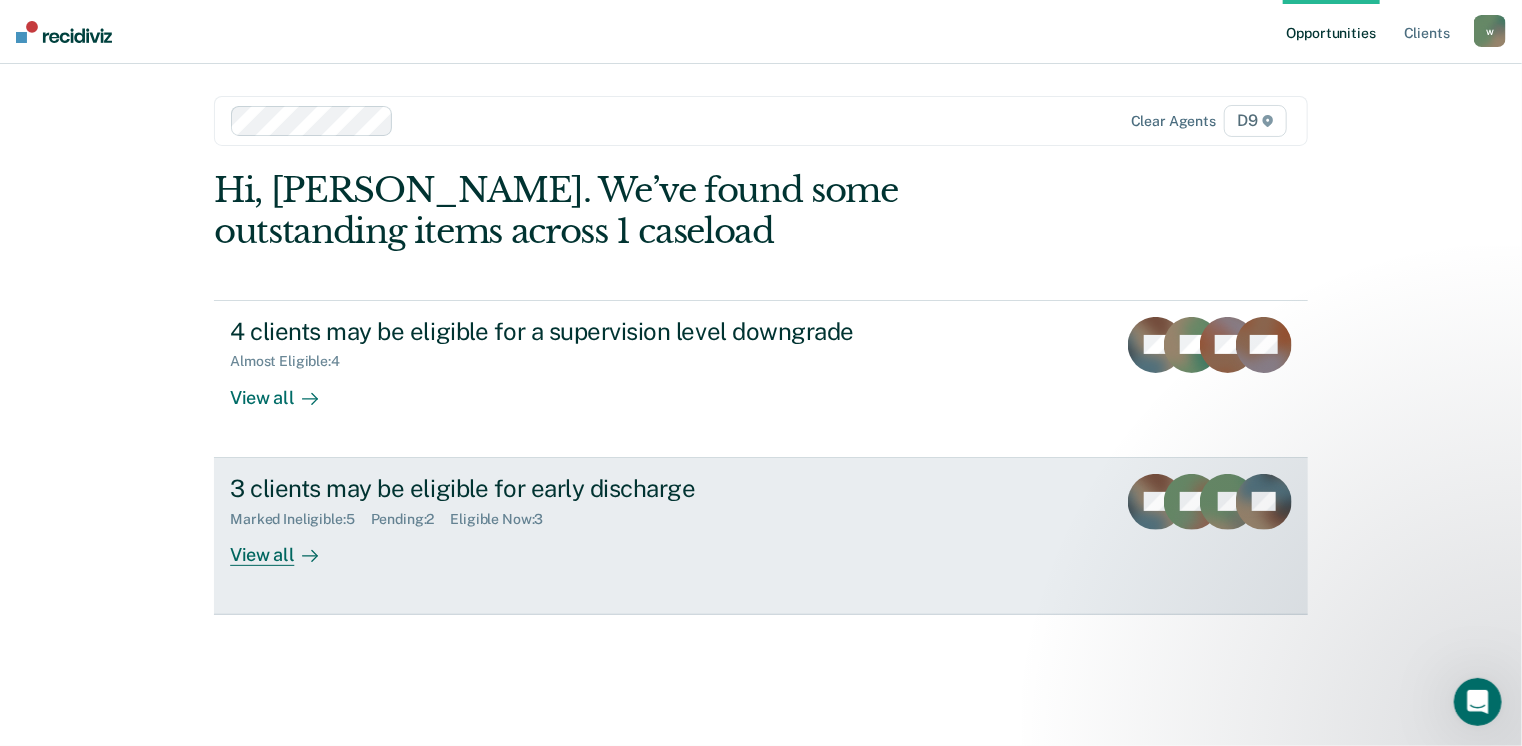 click on "View all" at bounding box center (286, 546) 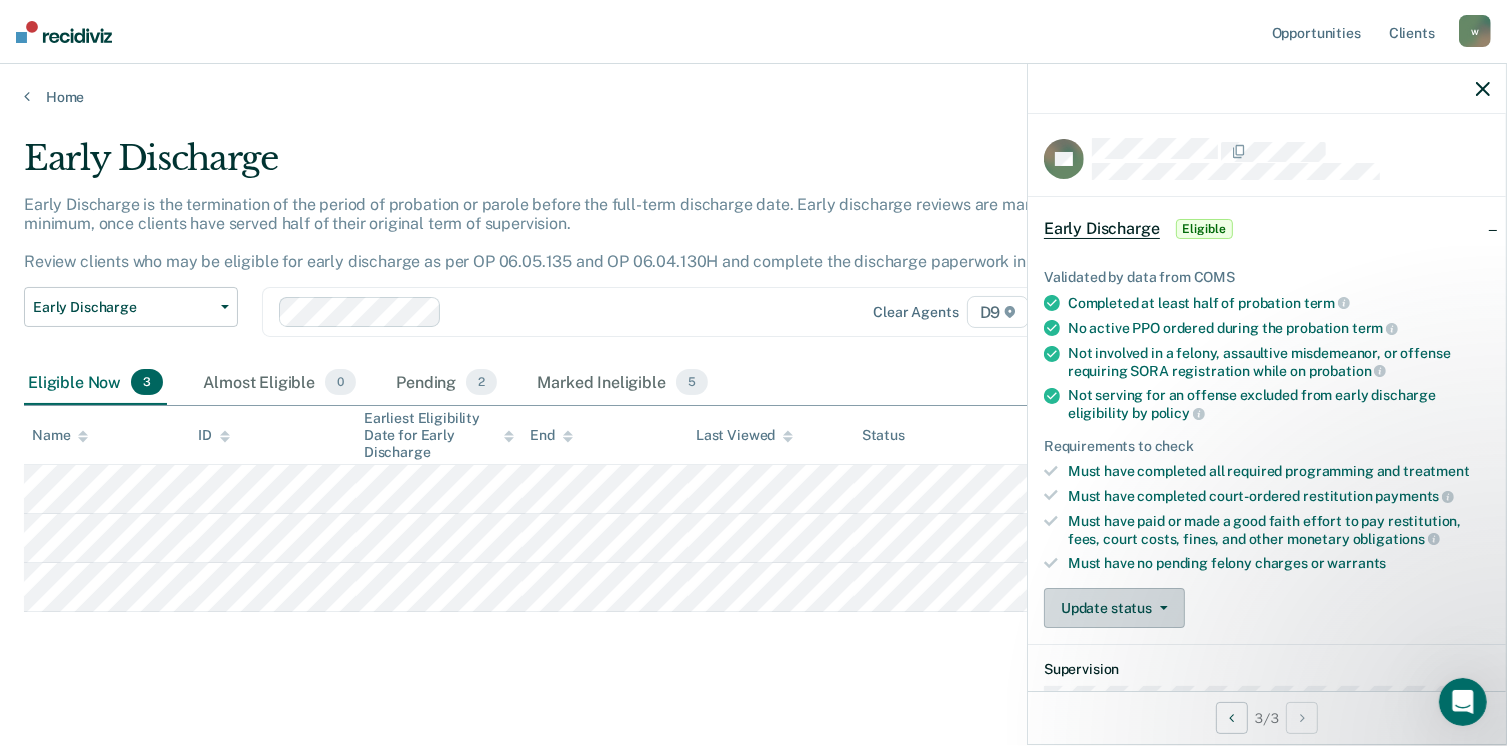 click on "Update status" at bounding box center [1114, 608] 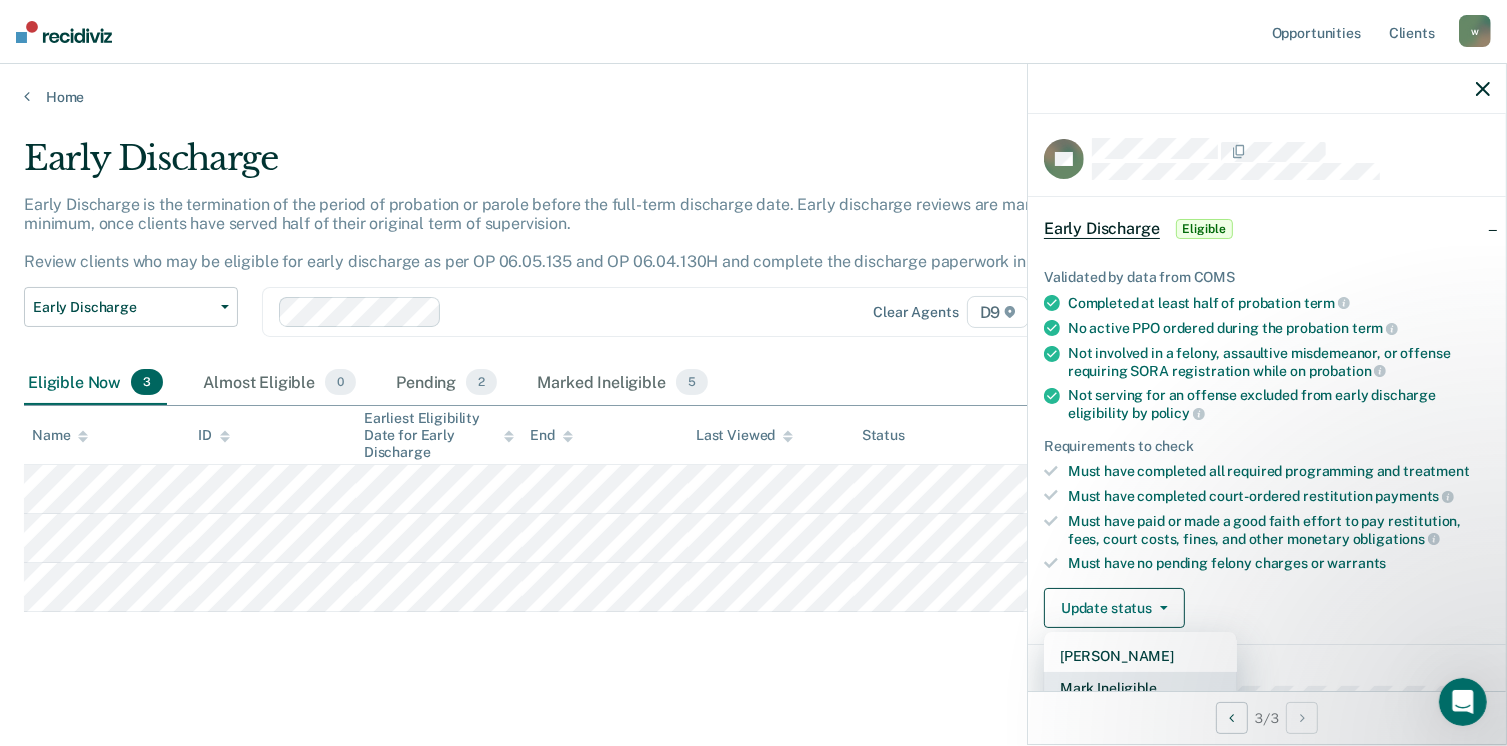 scroll, scrollTop: 5, scrollLeft: 0, axis: vertical 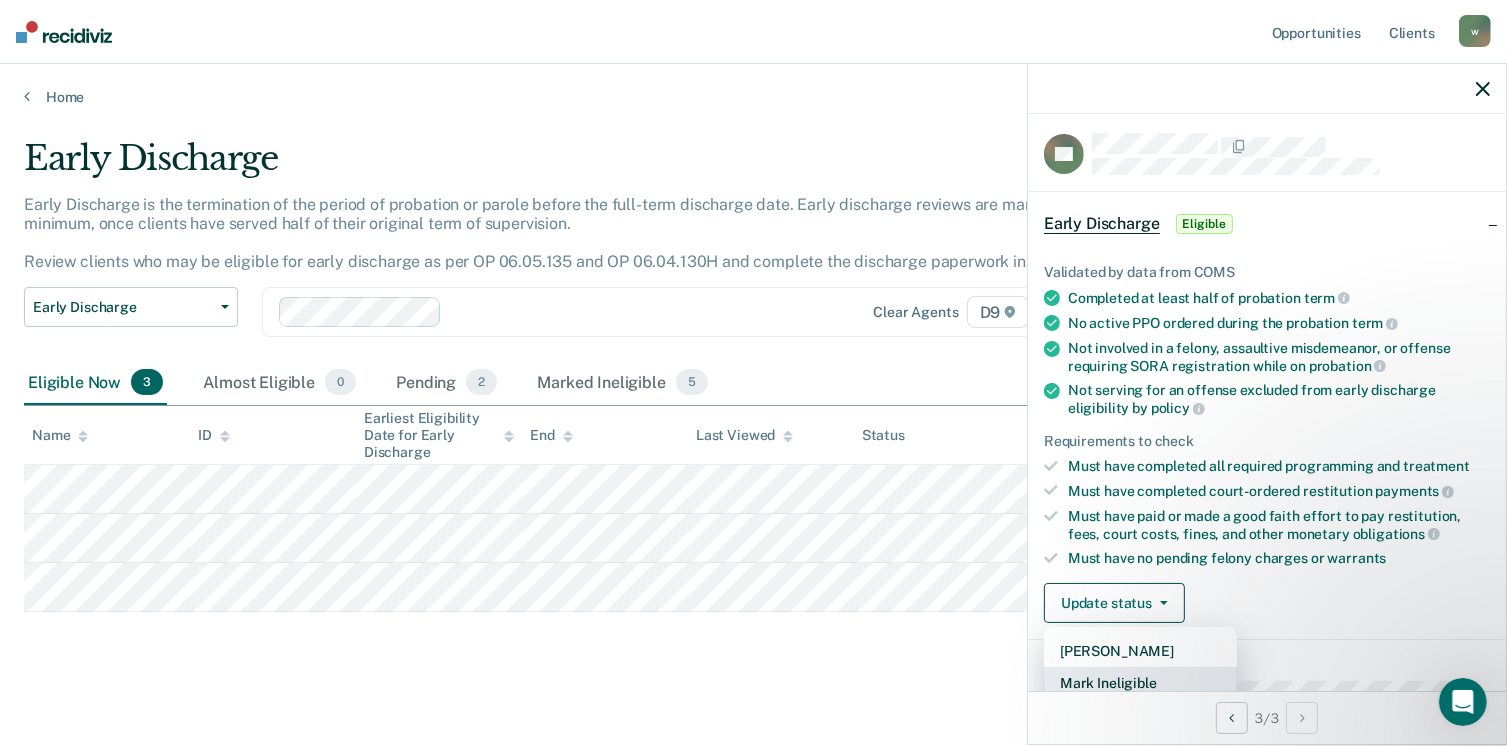 click on "Mark Ineligible" at bounding box center (1140, 683) 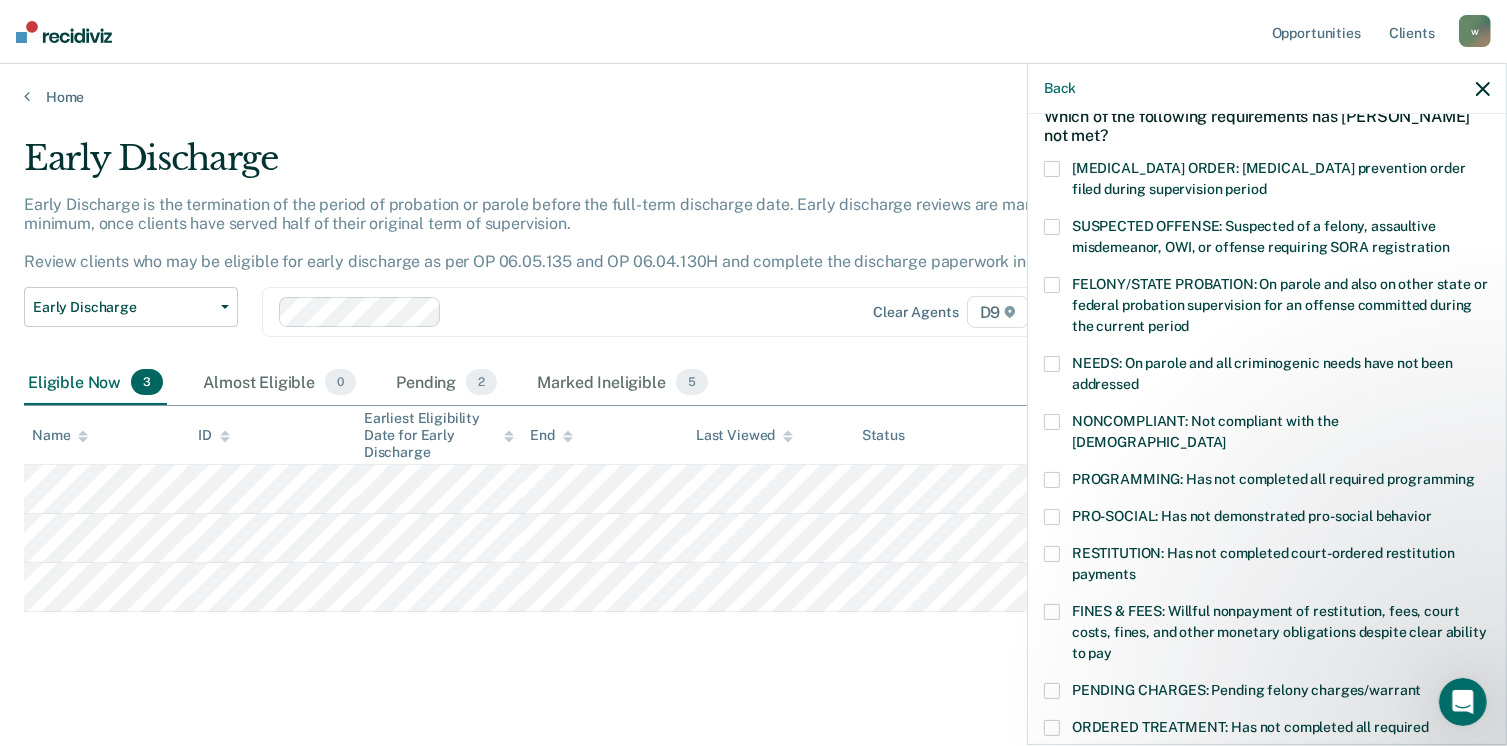 scroll, scrollTop: 205, scrollLeft: 0, axis: vertical 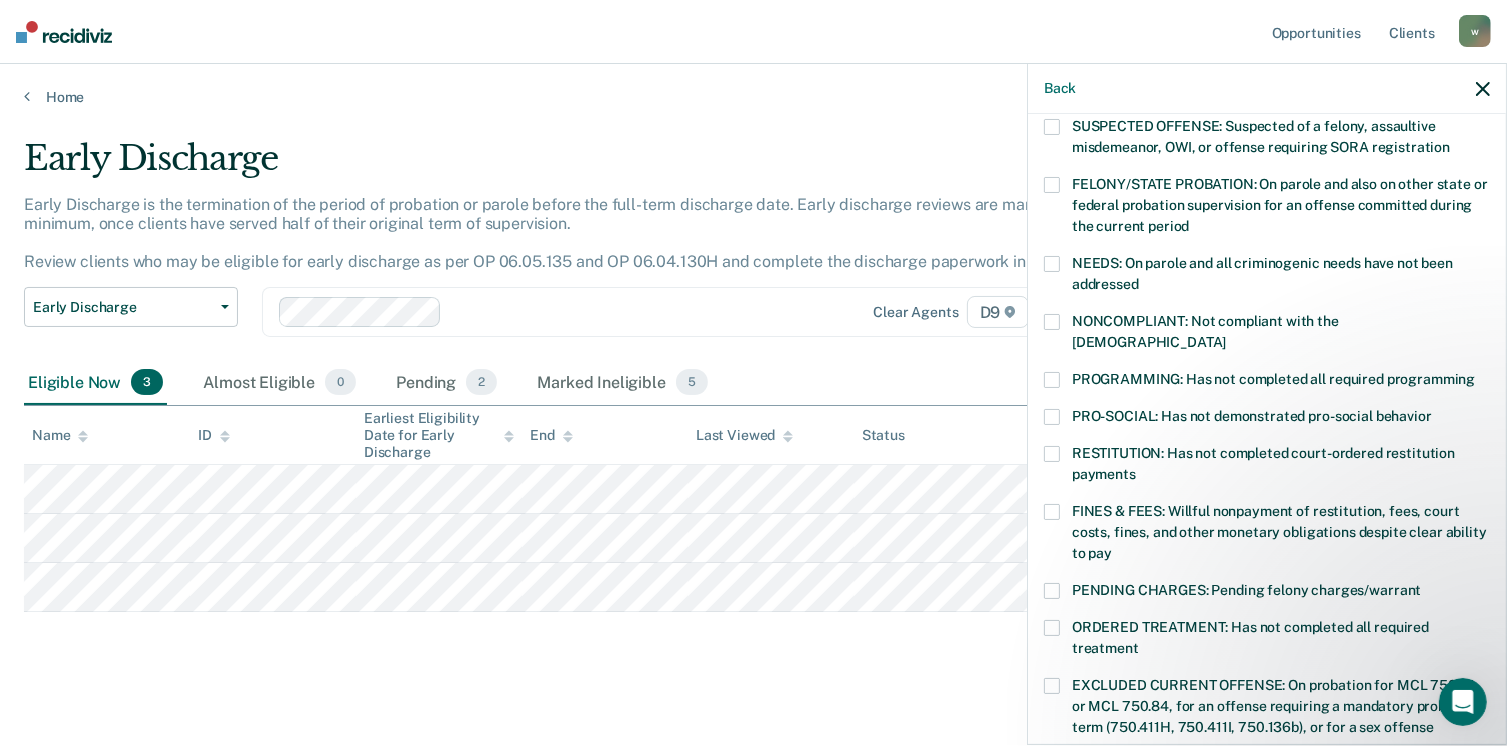 click at bounding box center [1052, 628] 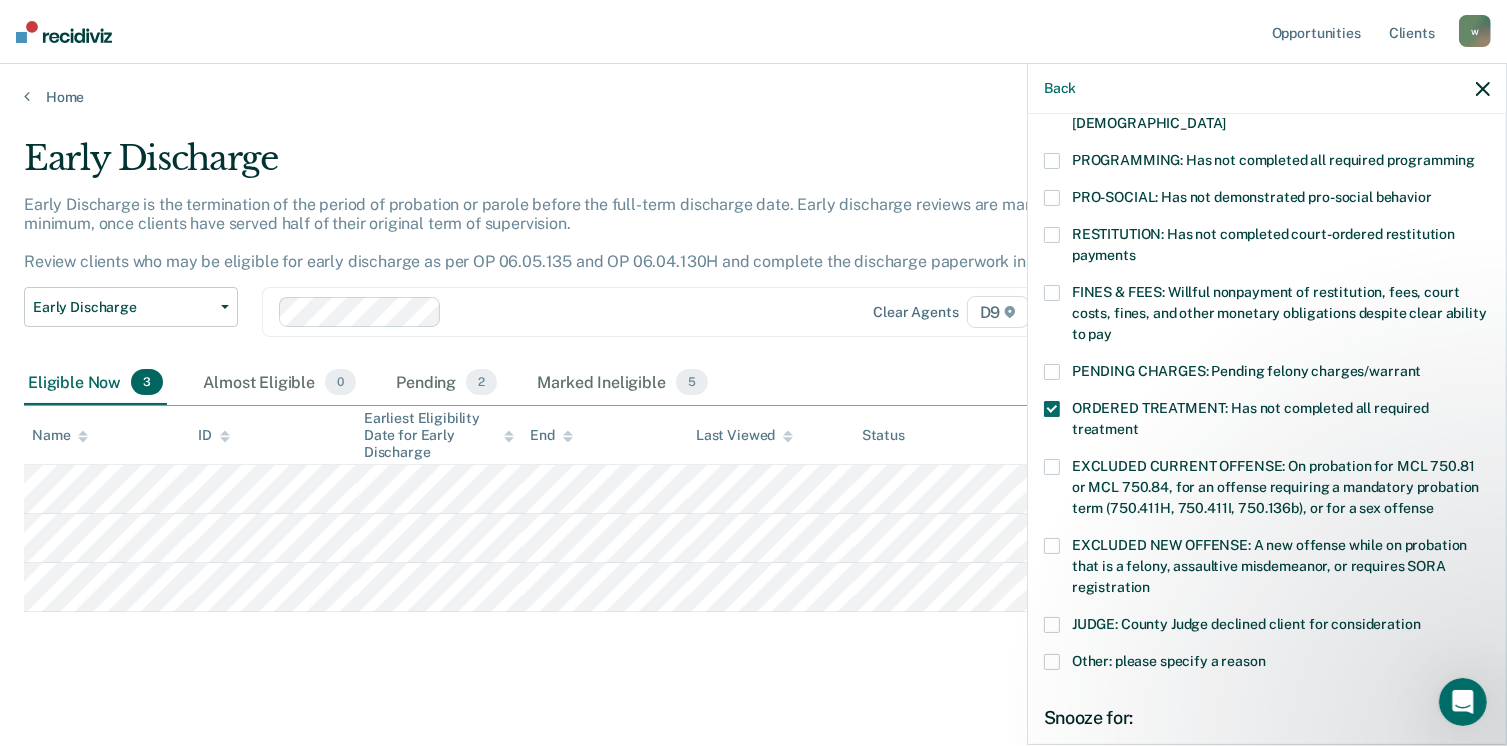 scroll, scrollTop: 505, scrollLeft: 0, axis: vertical 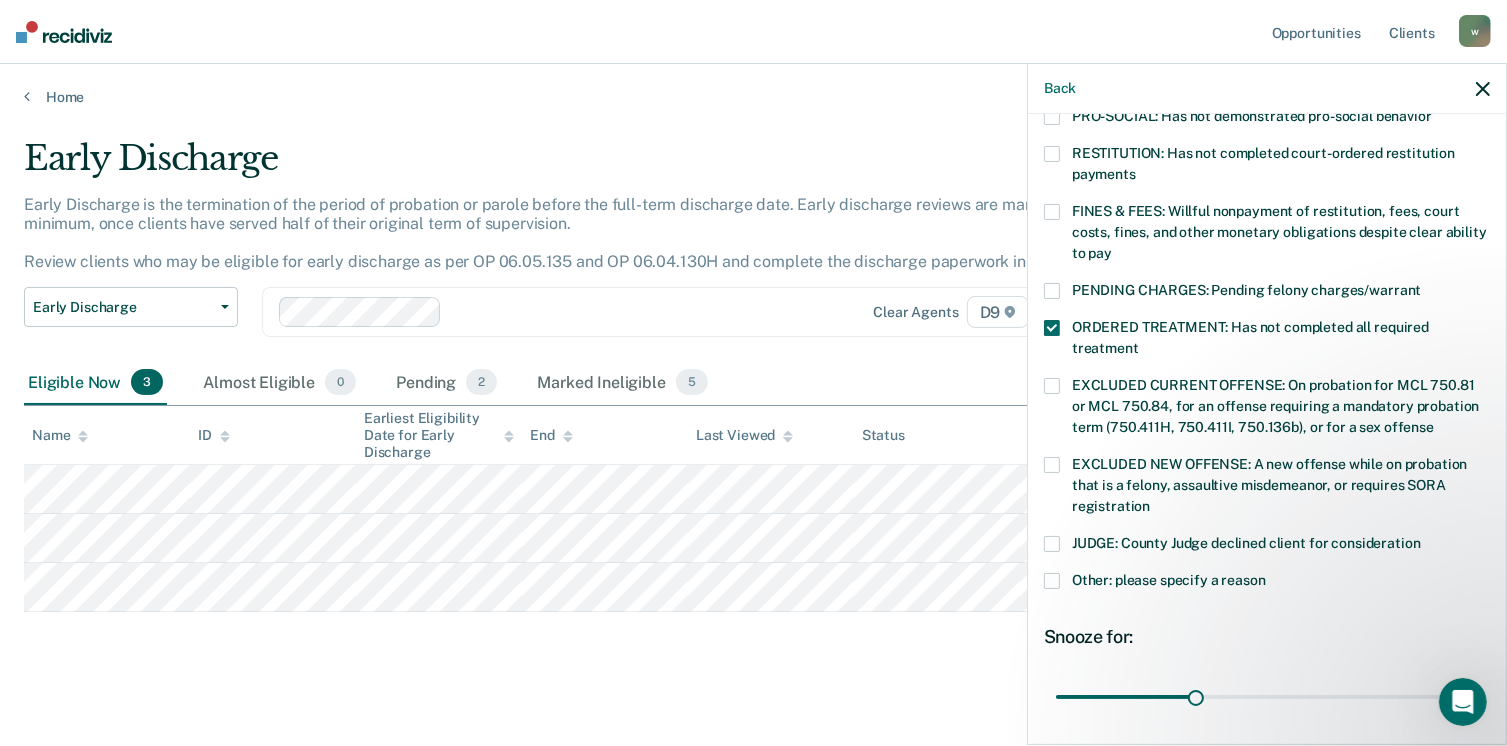 click at bounding box center (1052, 581) 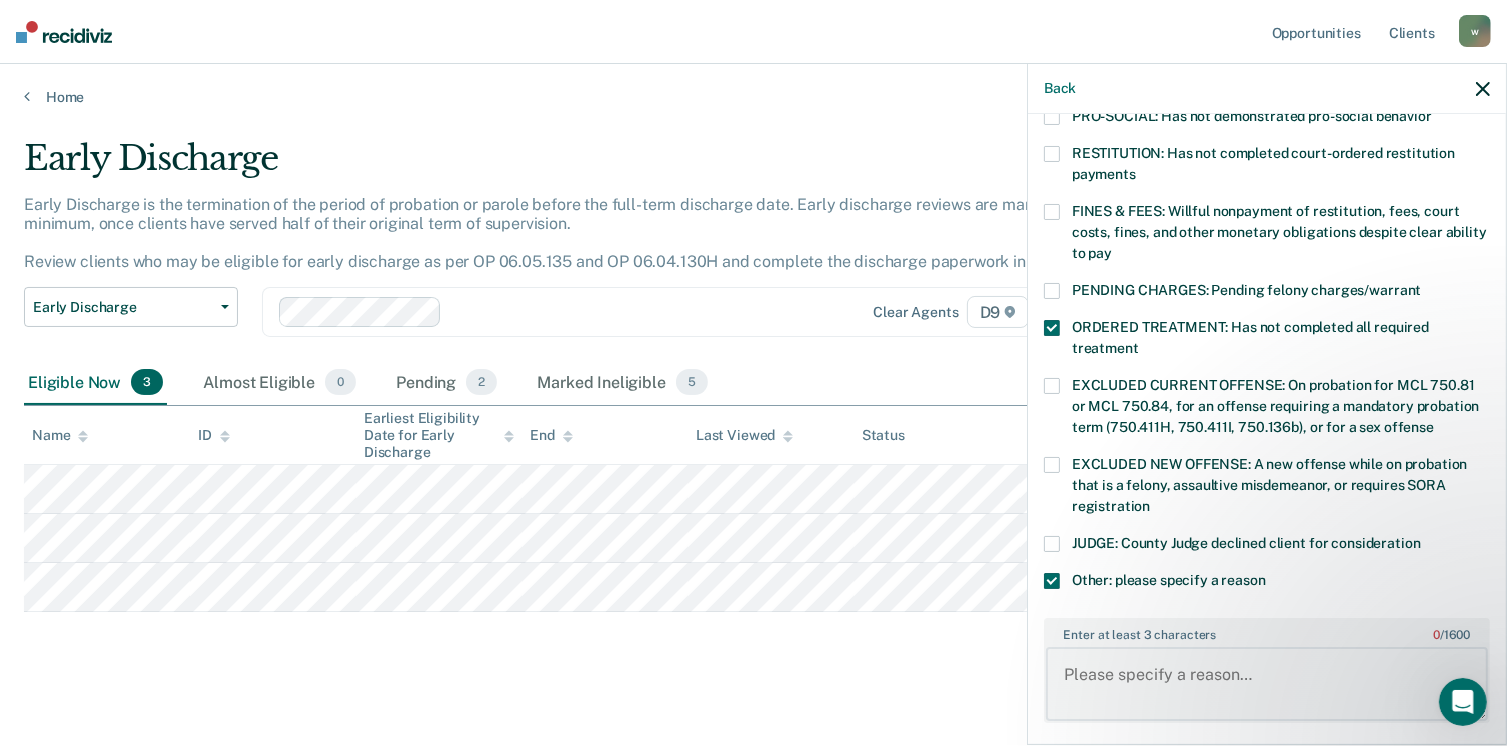 click on "Enter at least 3 characters 0  /  1600" at bounding box center (1267, 684) 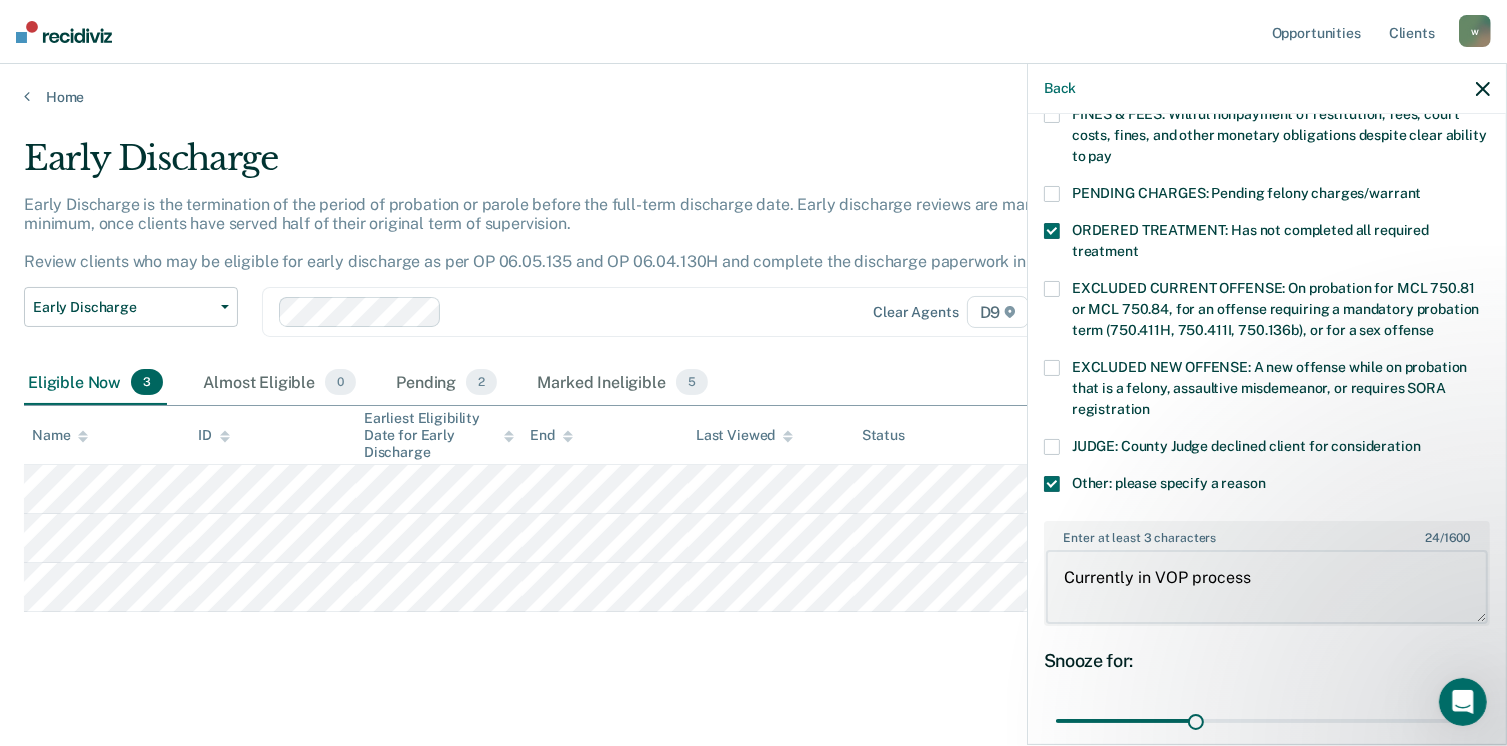 scroll, scrollTop: 766, scrollLeft: 0, axis: vertical 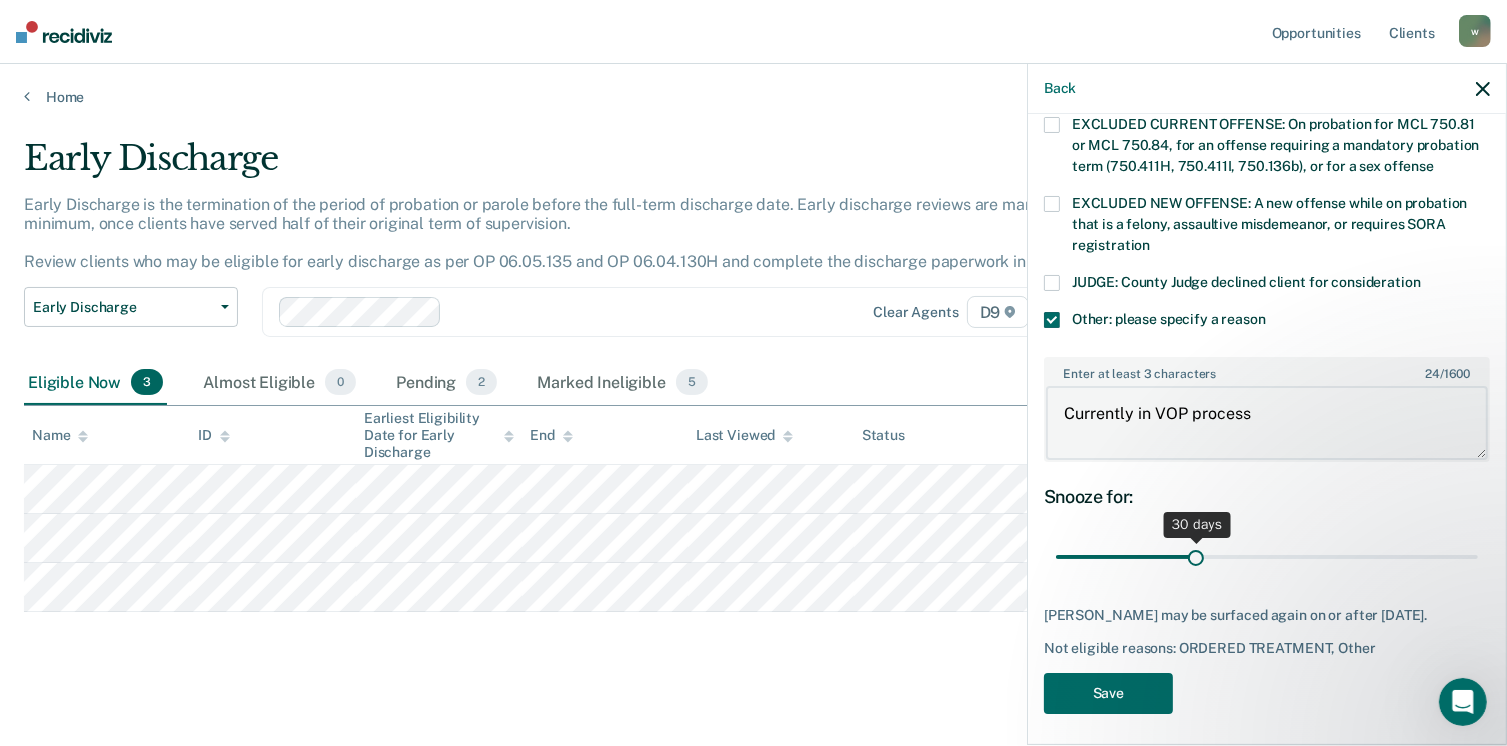 type on "Currently in VOP process" 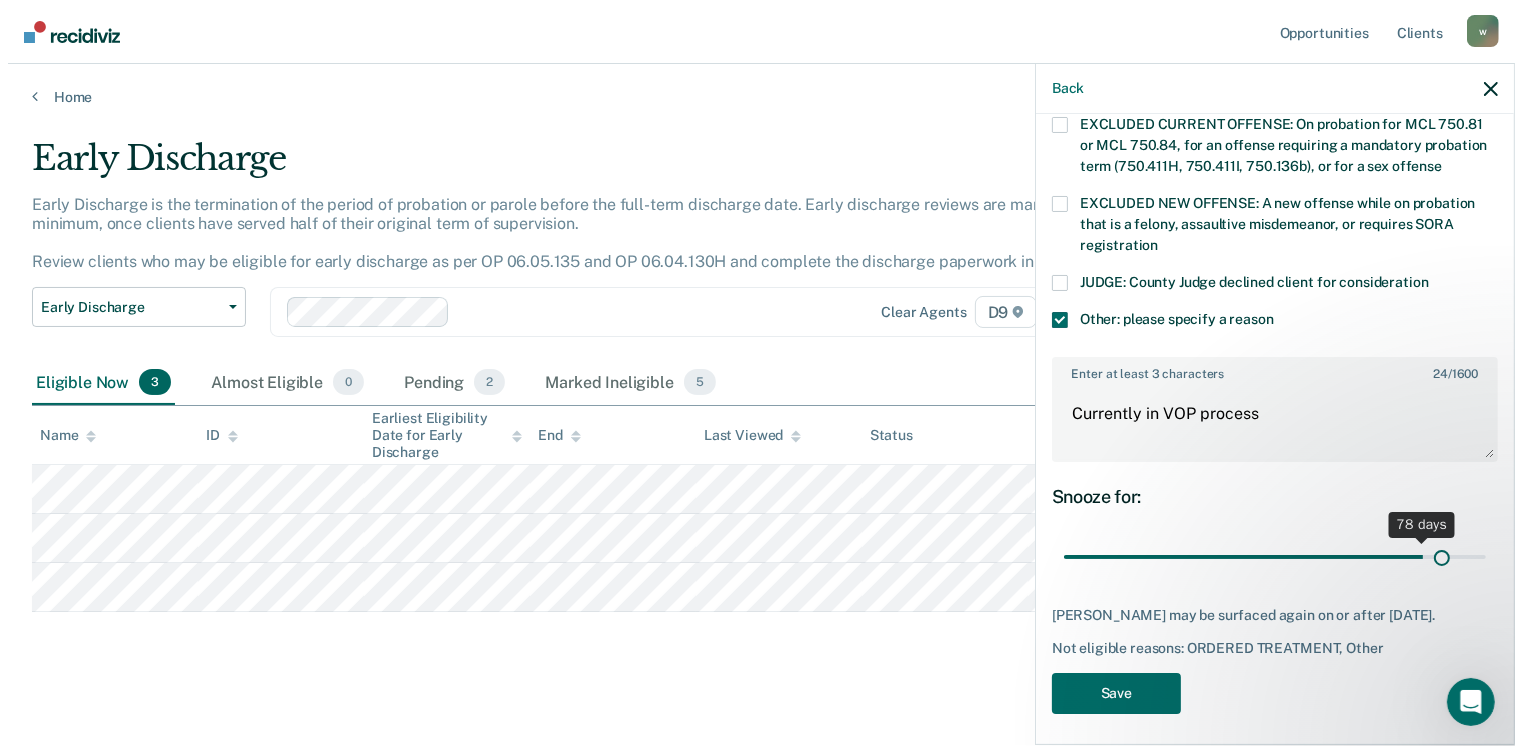 scroll, scrollTop: 766, scrollLeft: 0, axis: vertical 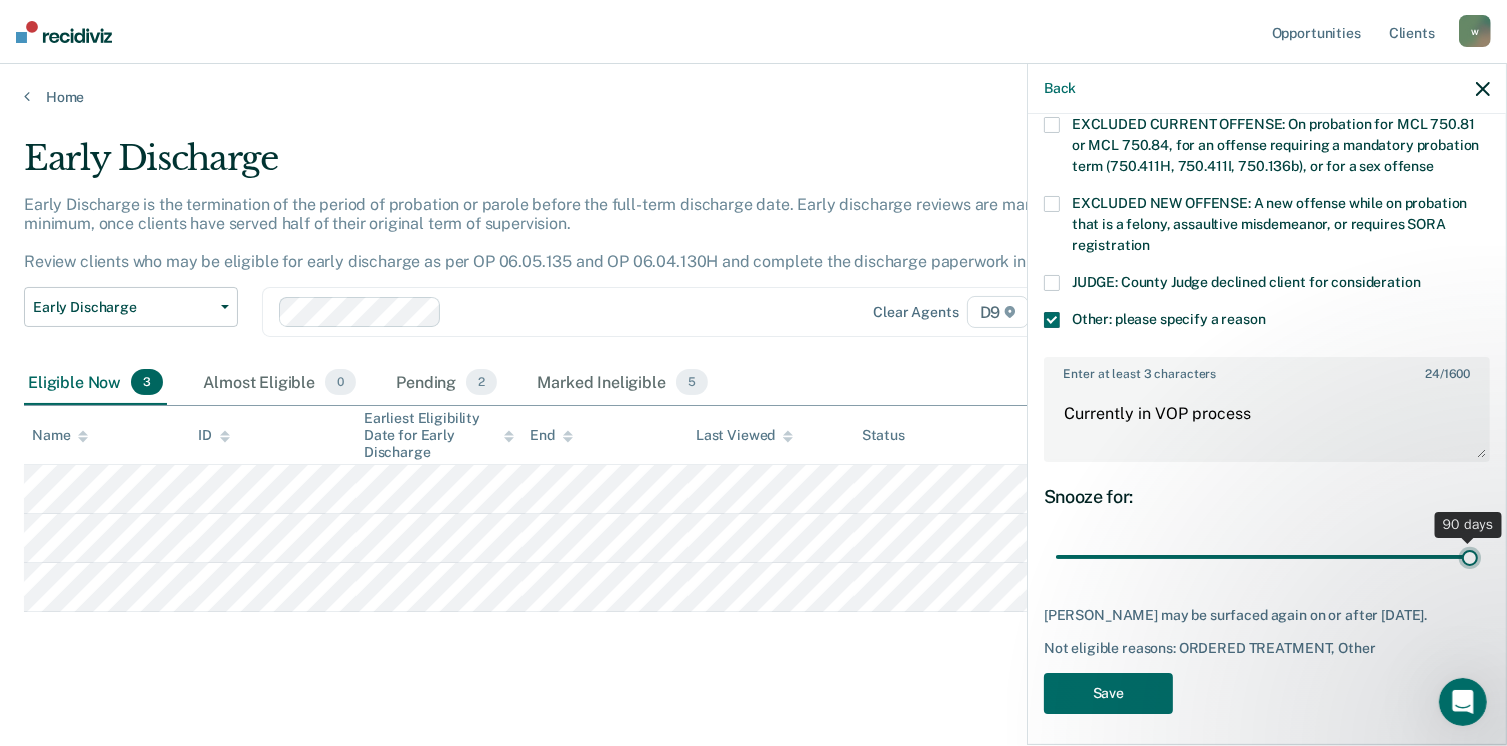 drag, startPoint x: 1192, startPoint y: 532, endPoint x: 1477, endPoint y: 553, distance: 285.77264 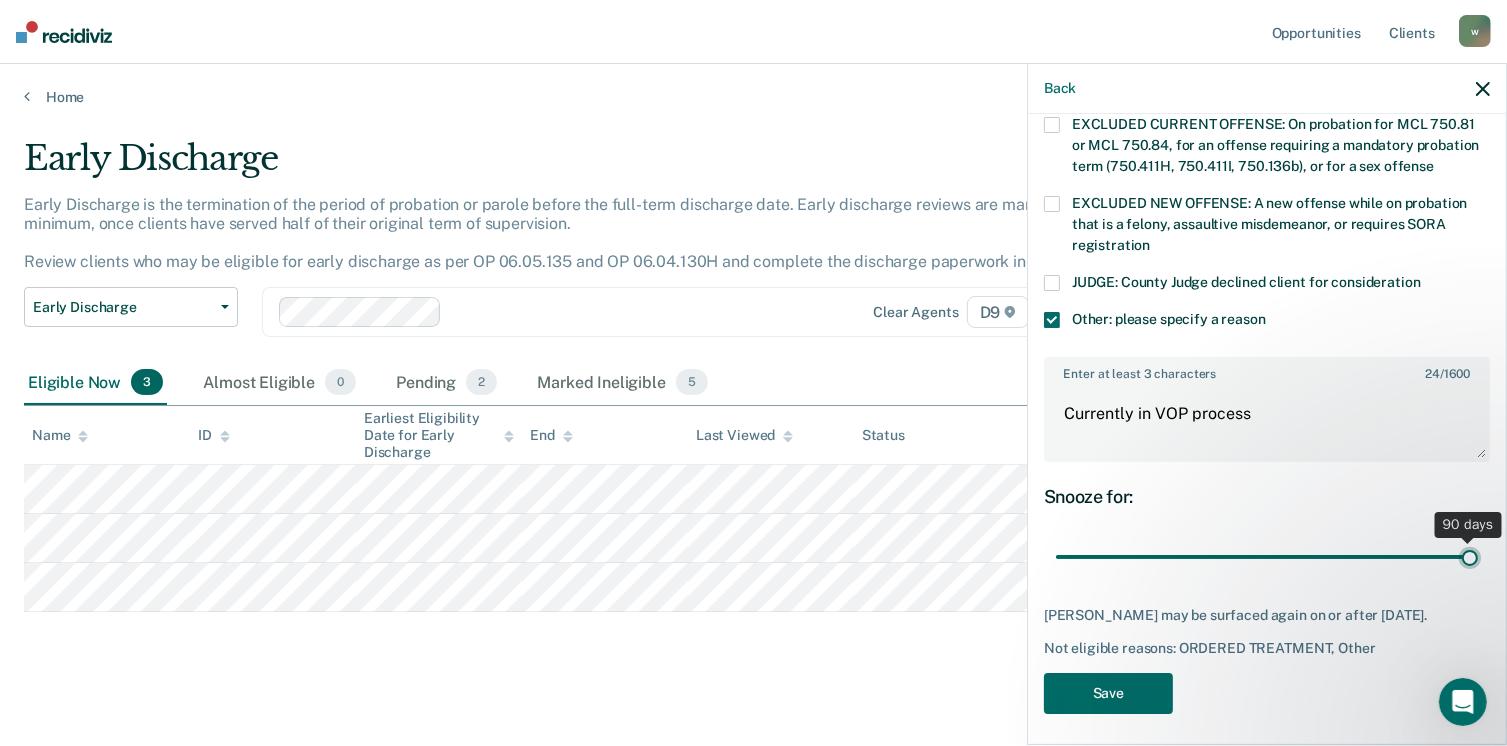 type on "90" 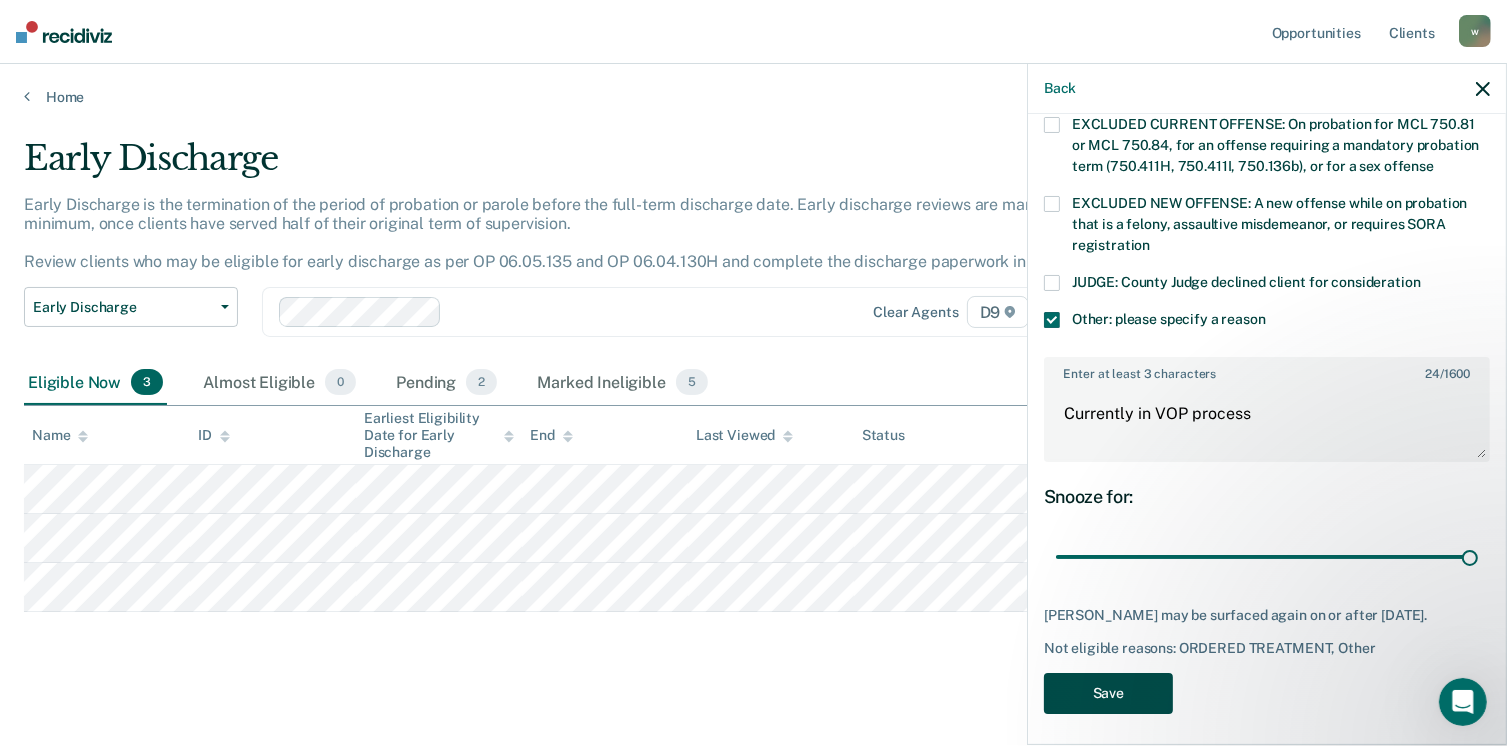 click on "Save" at bounding box center [1108, 693] 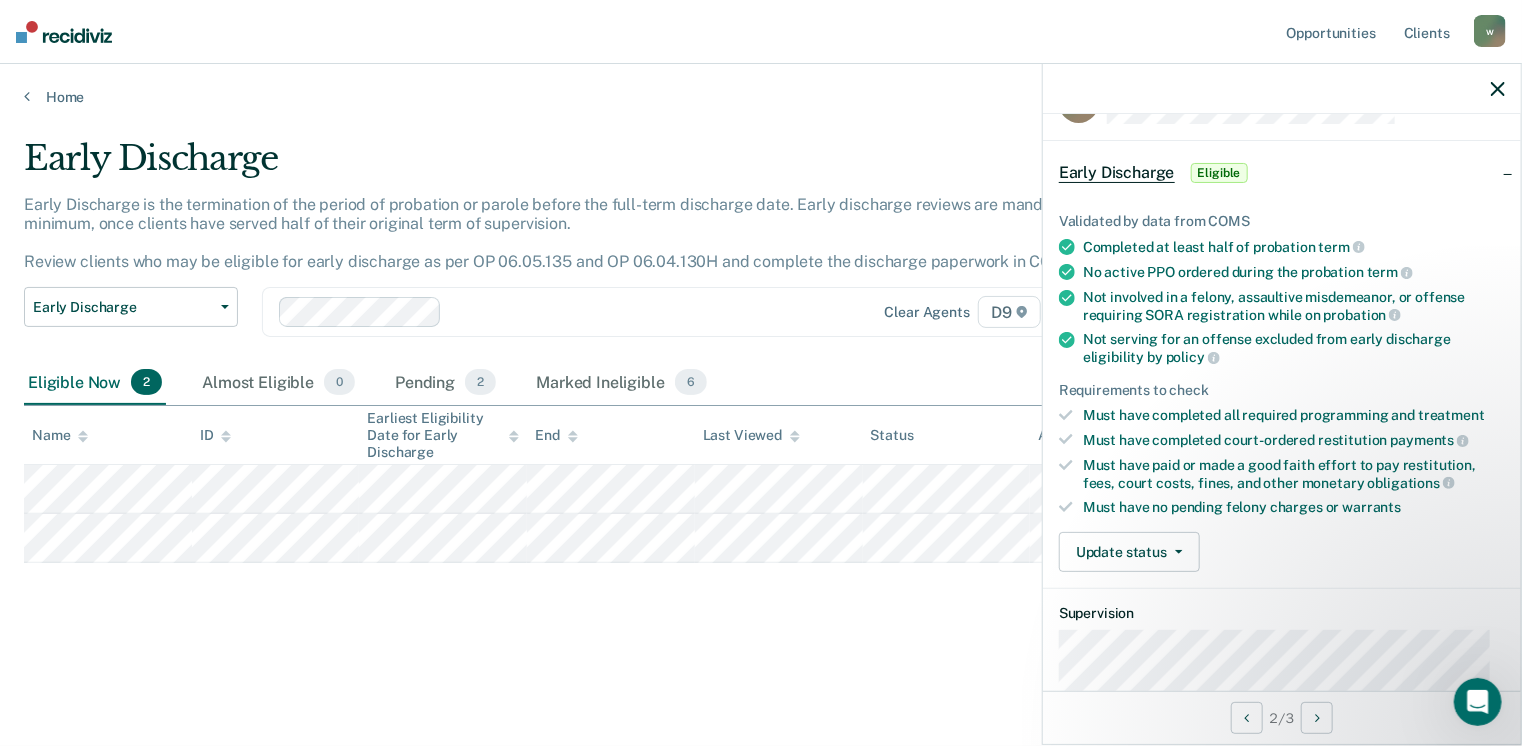 scroll, scrollTop: 100, scrollLeft: 0, axis: vertical 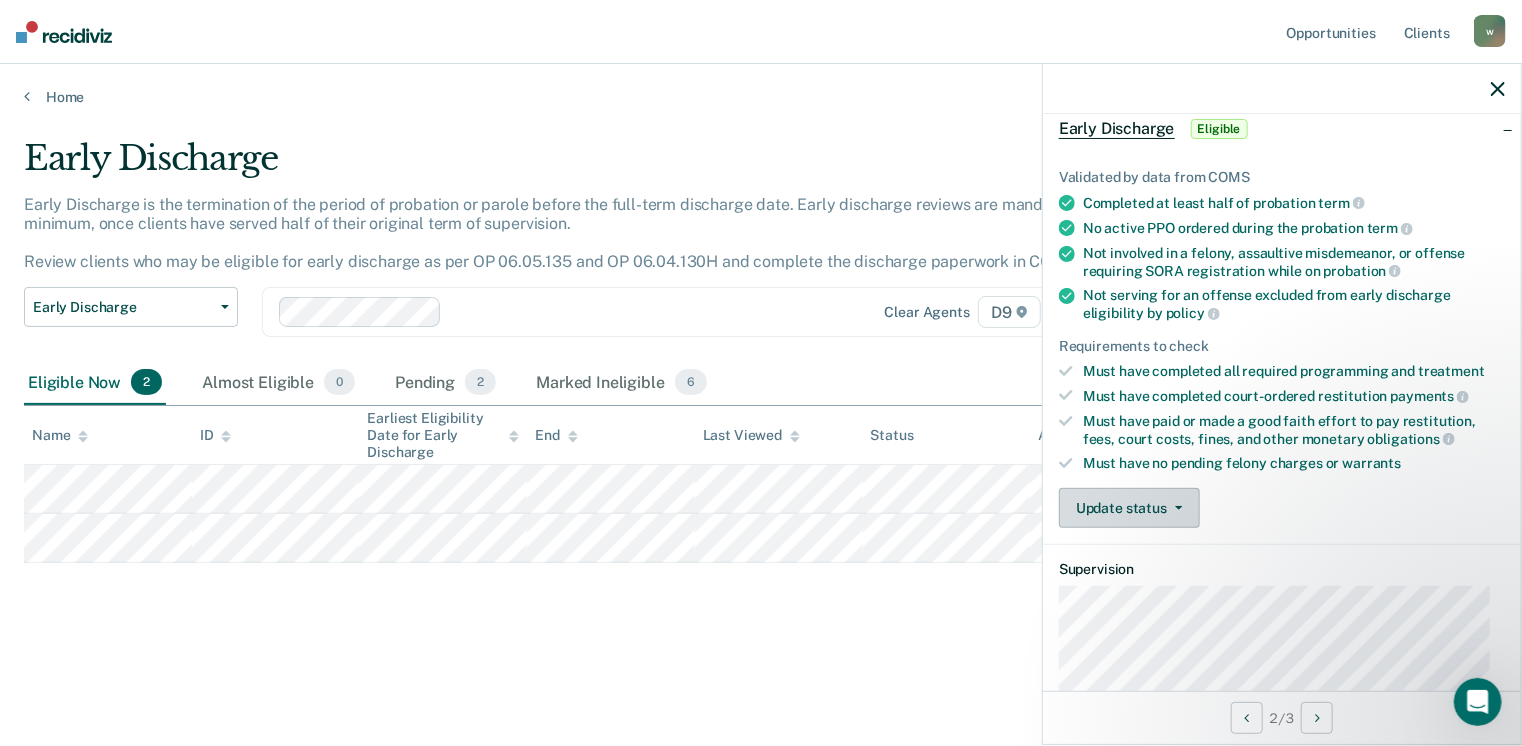 click on "Update status" at bounding box center [1129, 508] 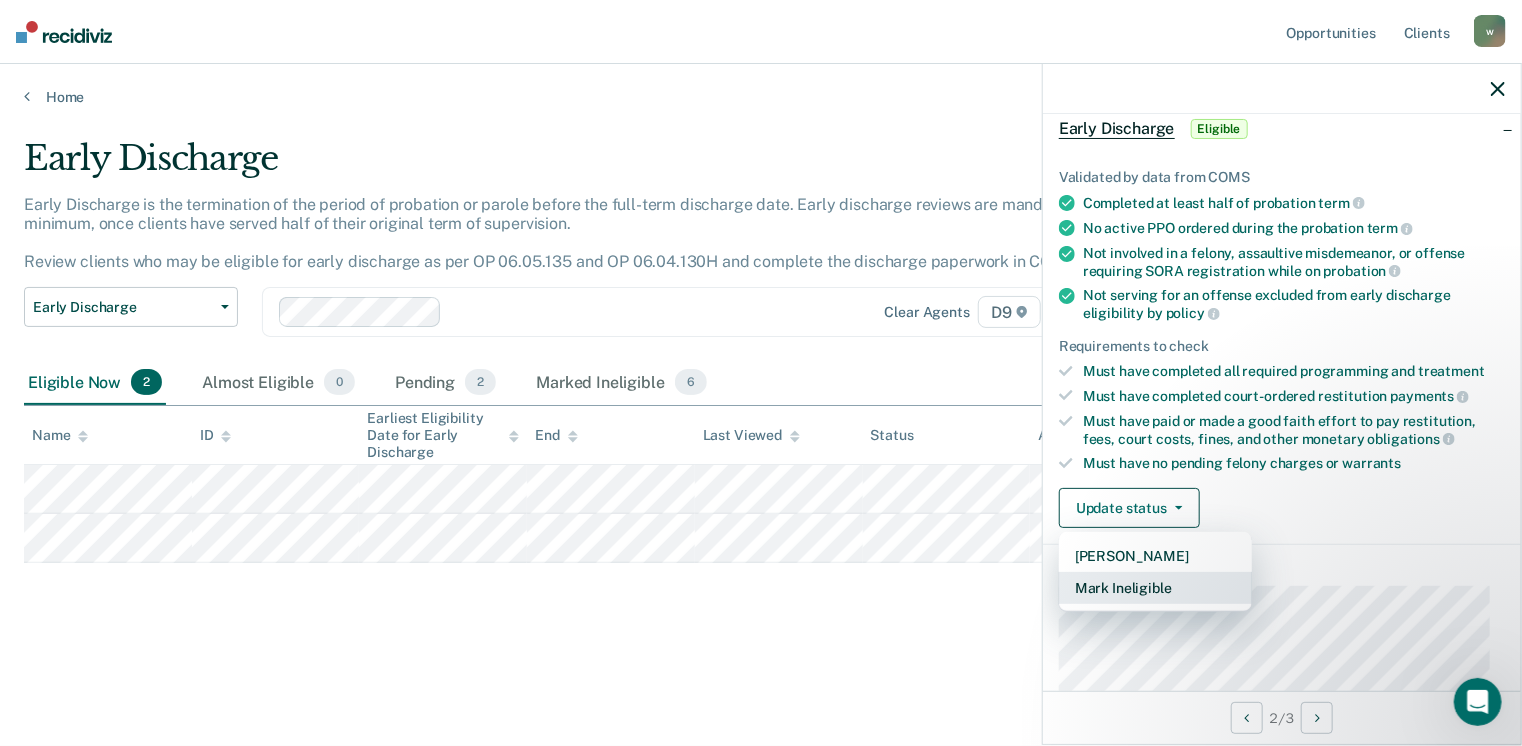 click on "Mark Ineligible" at bounding box center [1155, 588] 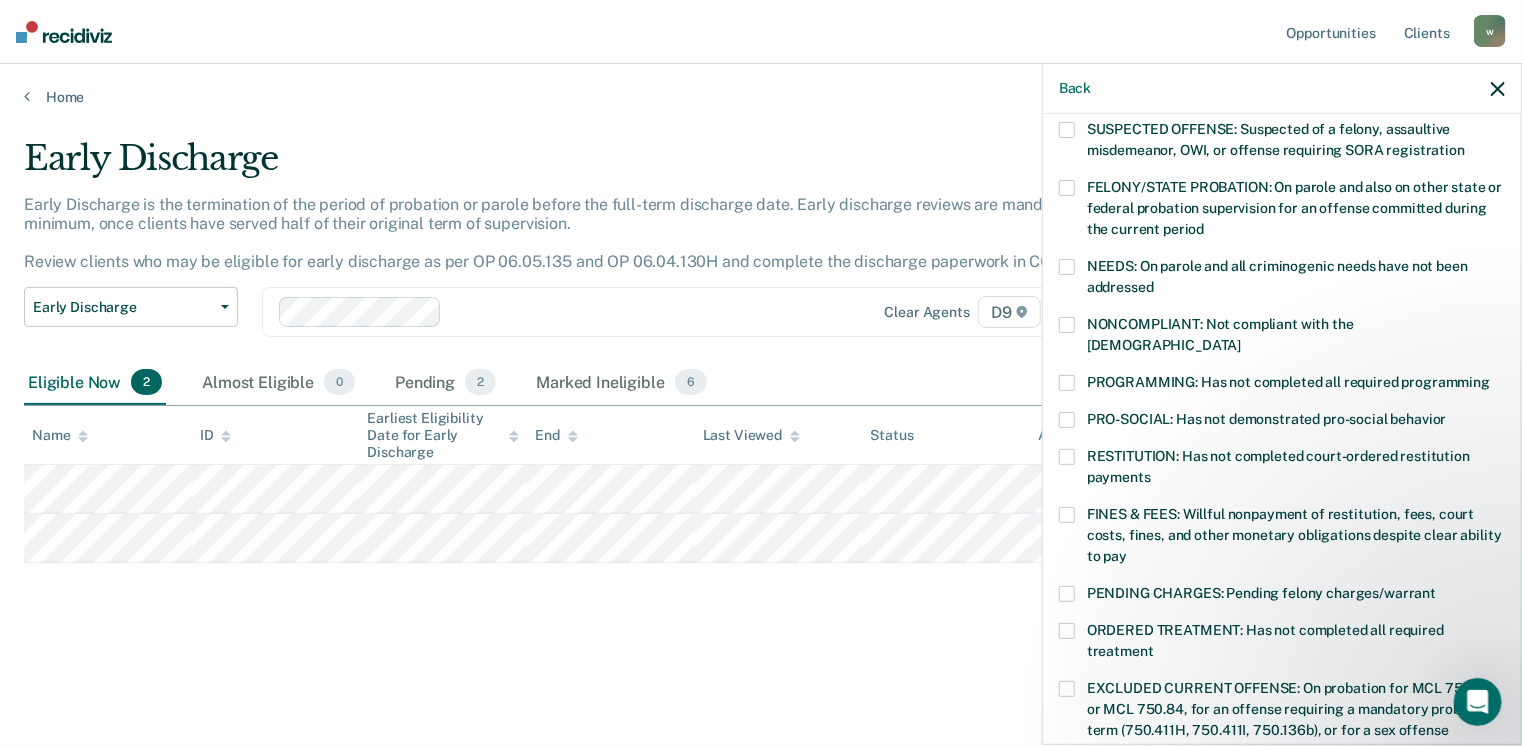scroll, scrollTop: 200, scrollLeft: 0, axis: vertical 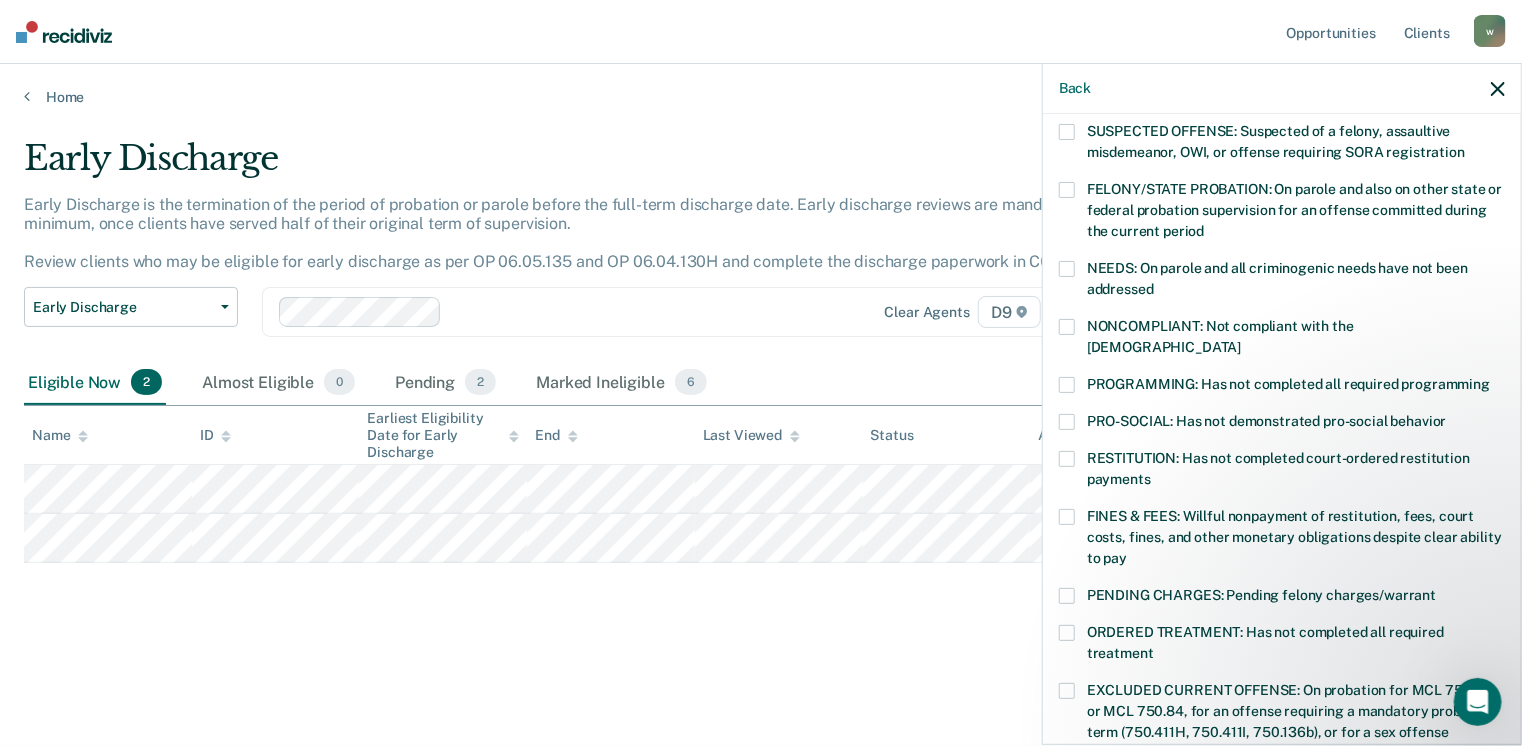 click at bounding box center [1067, 385] 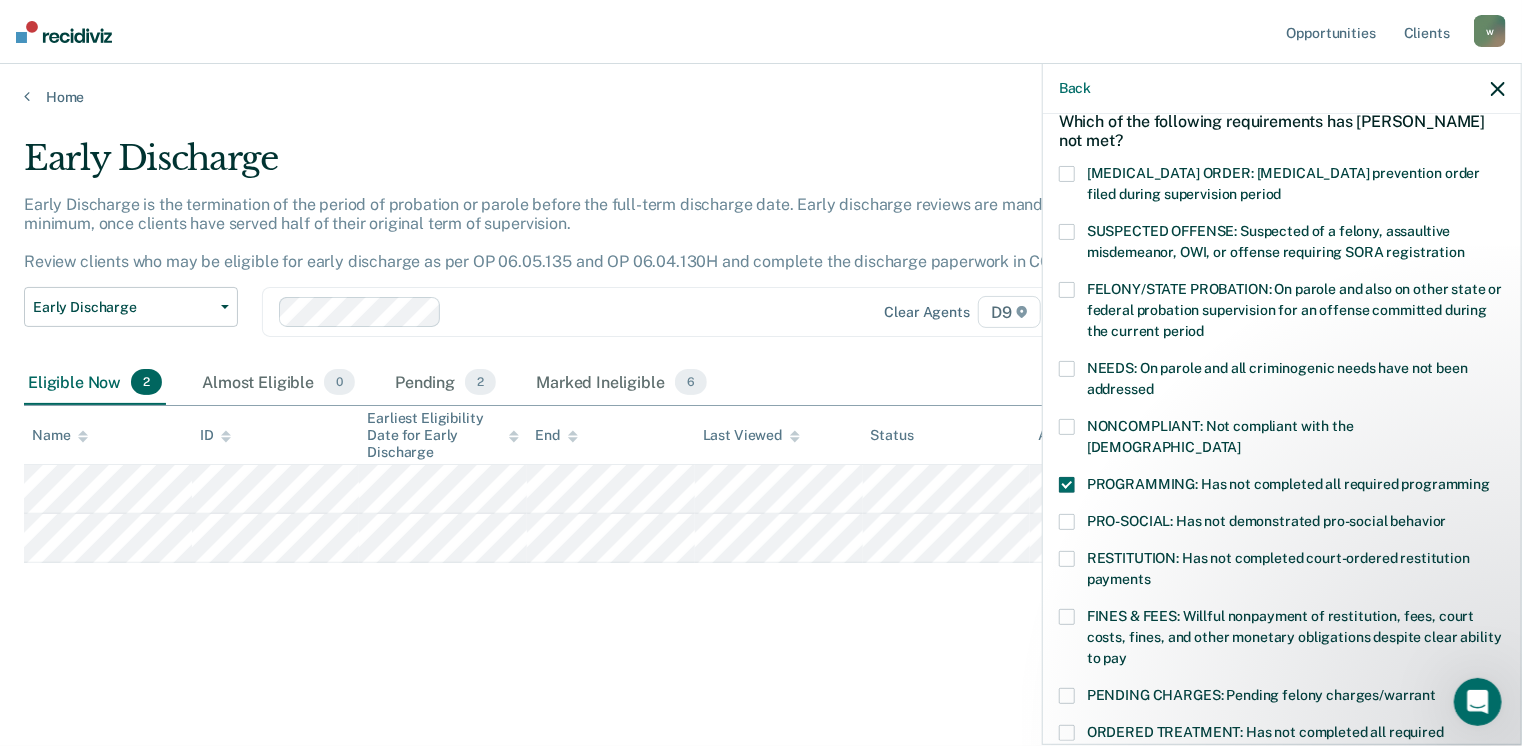 scroll, scrollTop: 200, scrollLeft: 0, axis: vertical 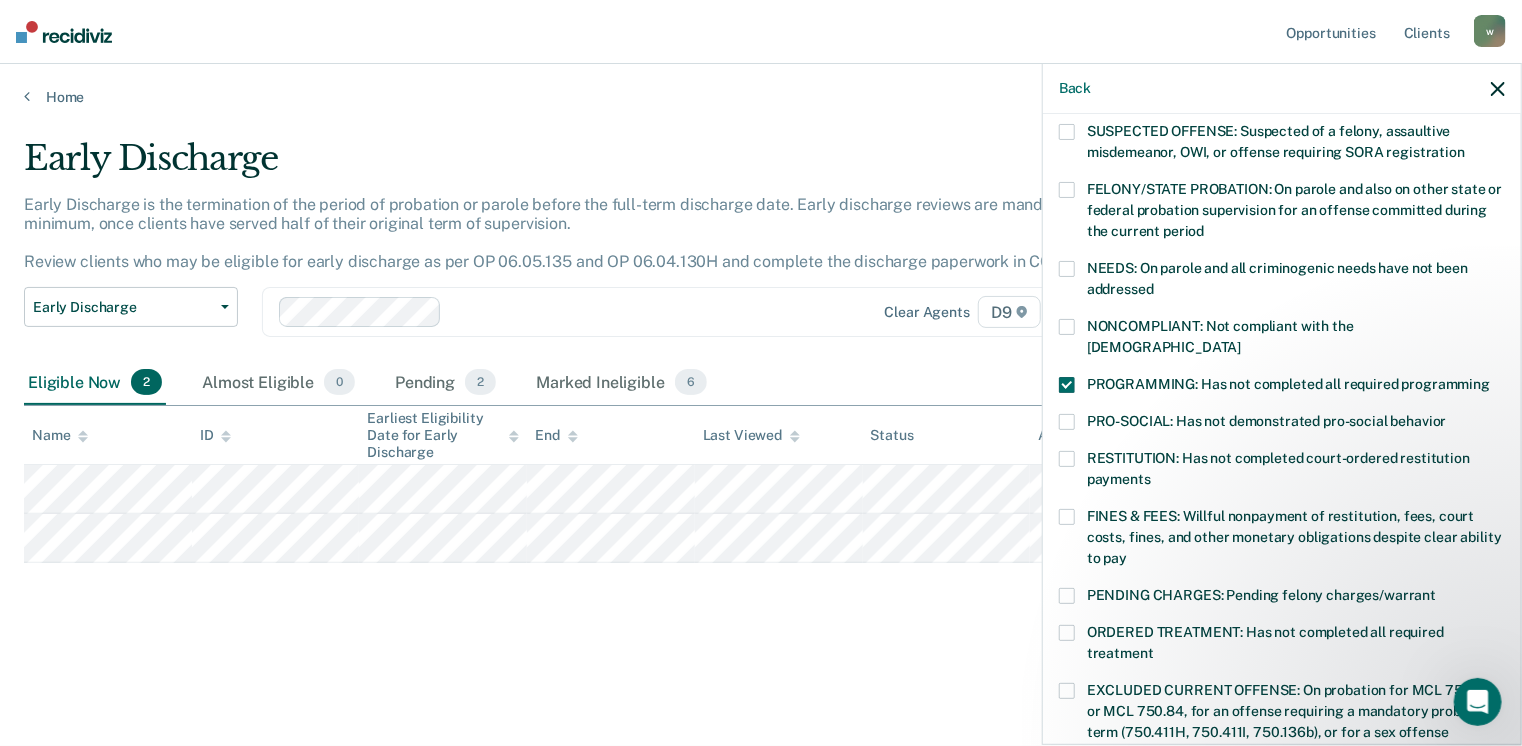 click at bounding box center [1067, 422] 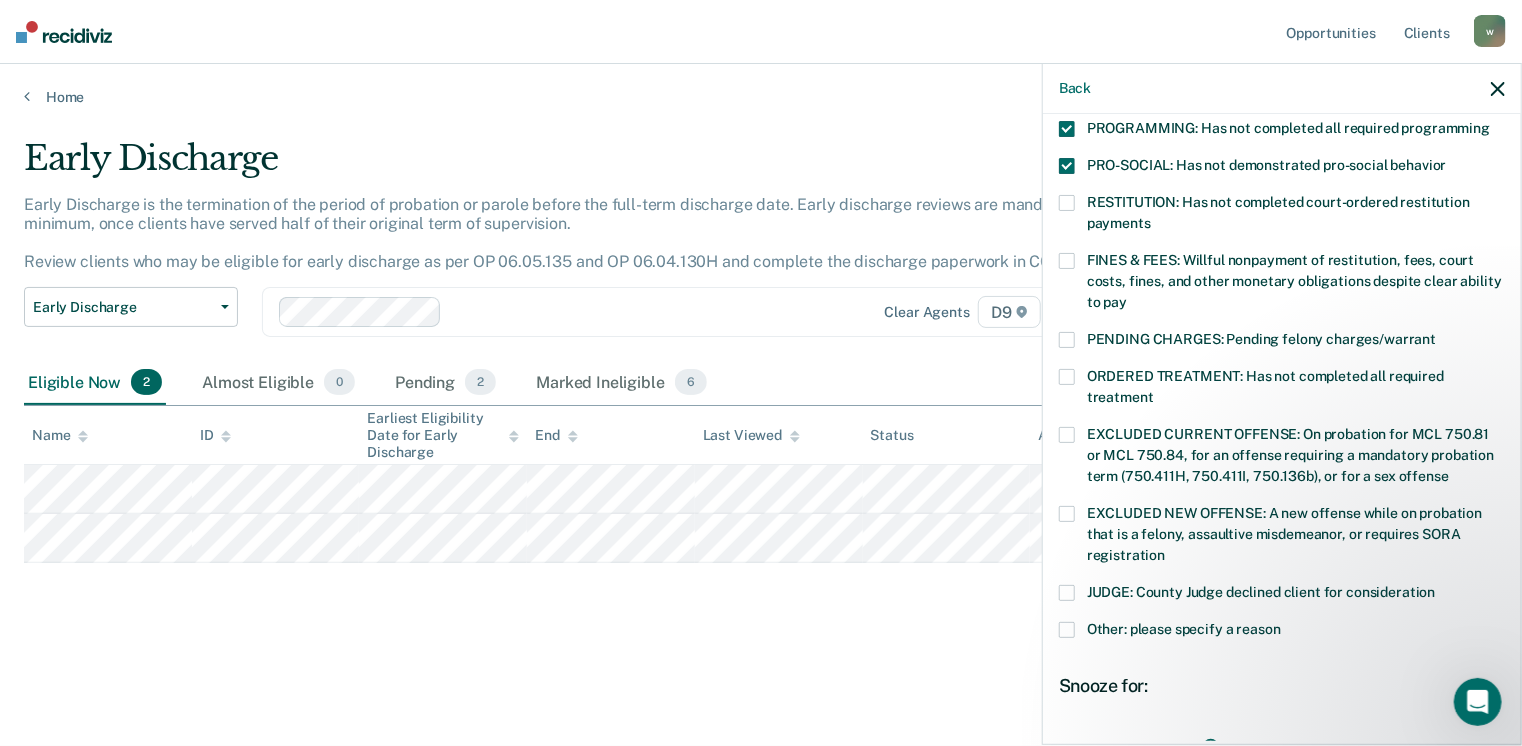 scroll, scrollTop: 500, scrollLeft: 0, axis: vertical 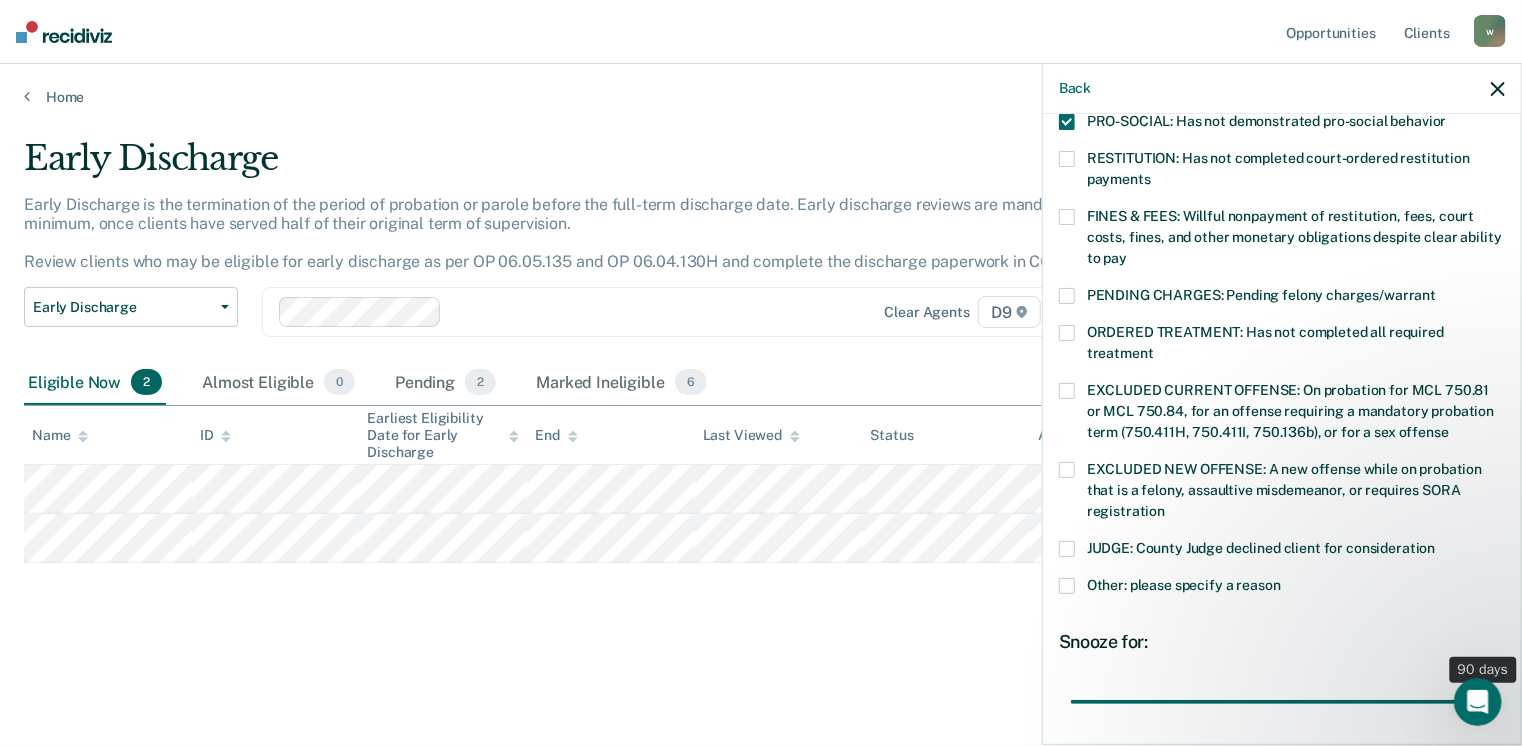 drag, startPoint x: 1203, startPoint y: 677, endPoint x: 1508, endPoint y: 690, distance: 305.27692 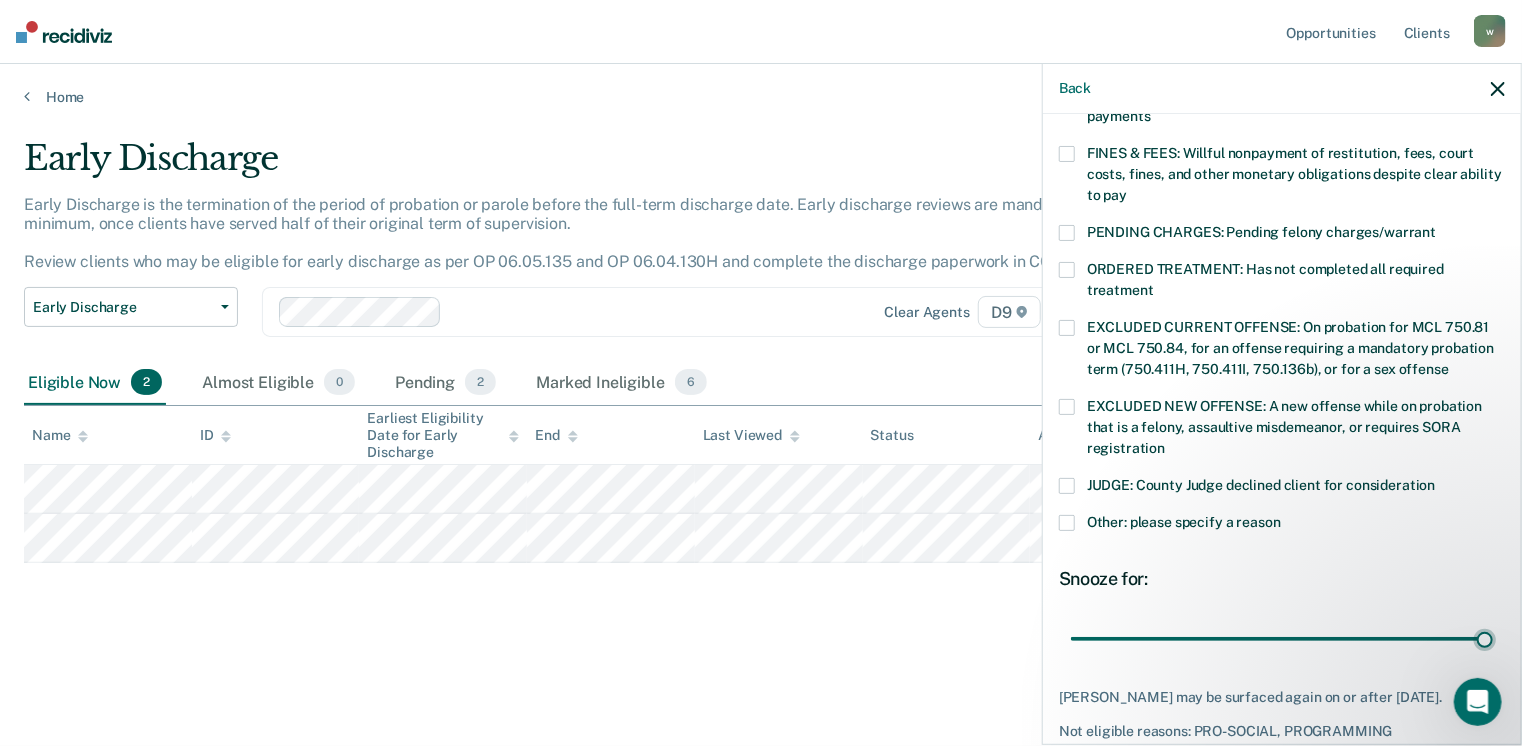 scroll, scrollTop: 630, scrollLeft: 0, axis: vertical 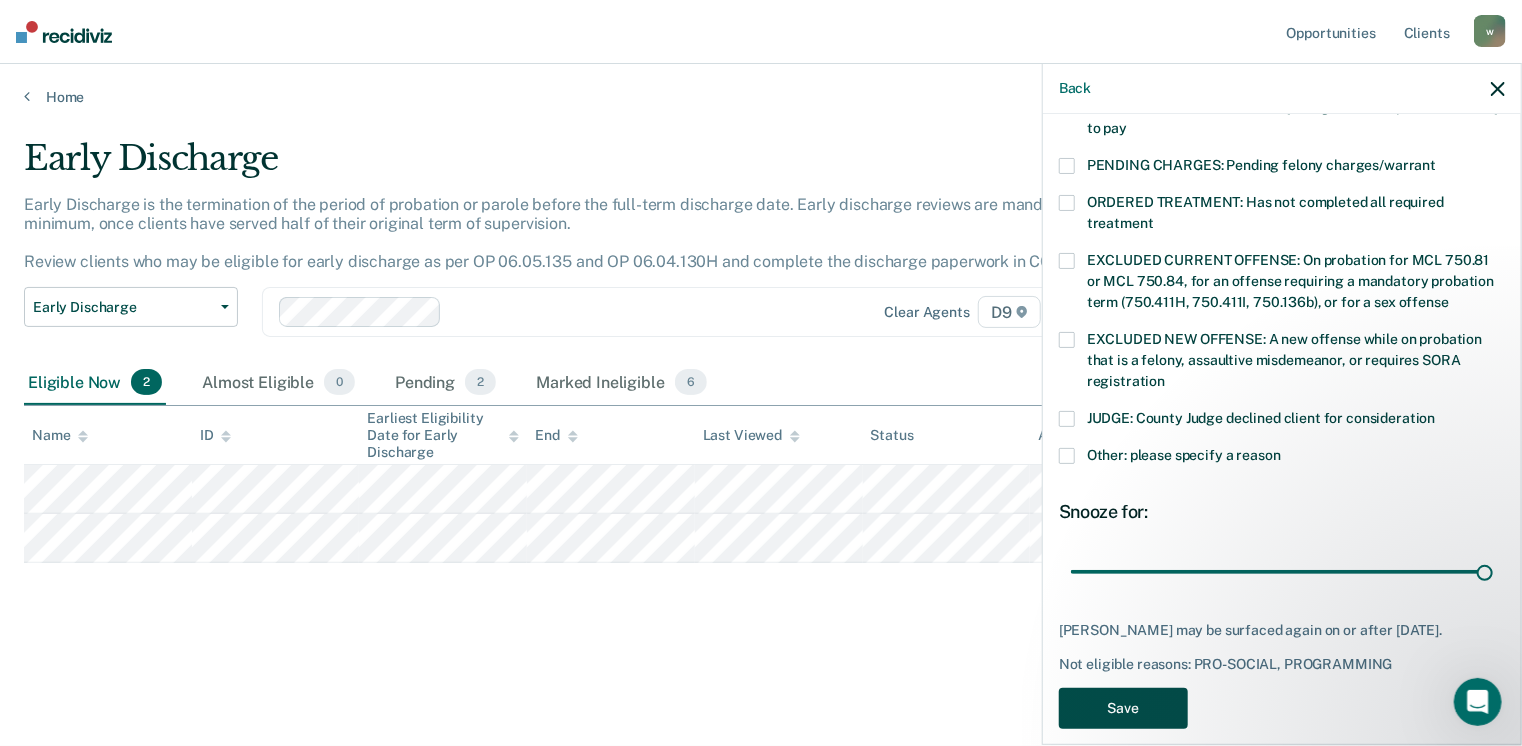 click on "Save" at bounding box center [1123, 708] 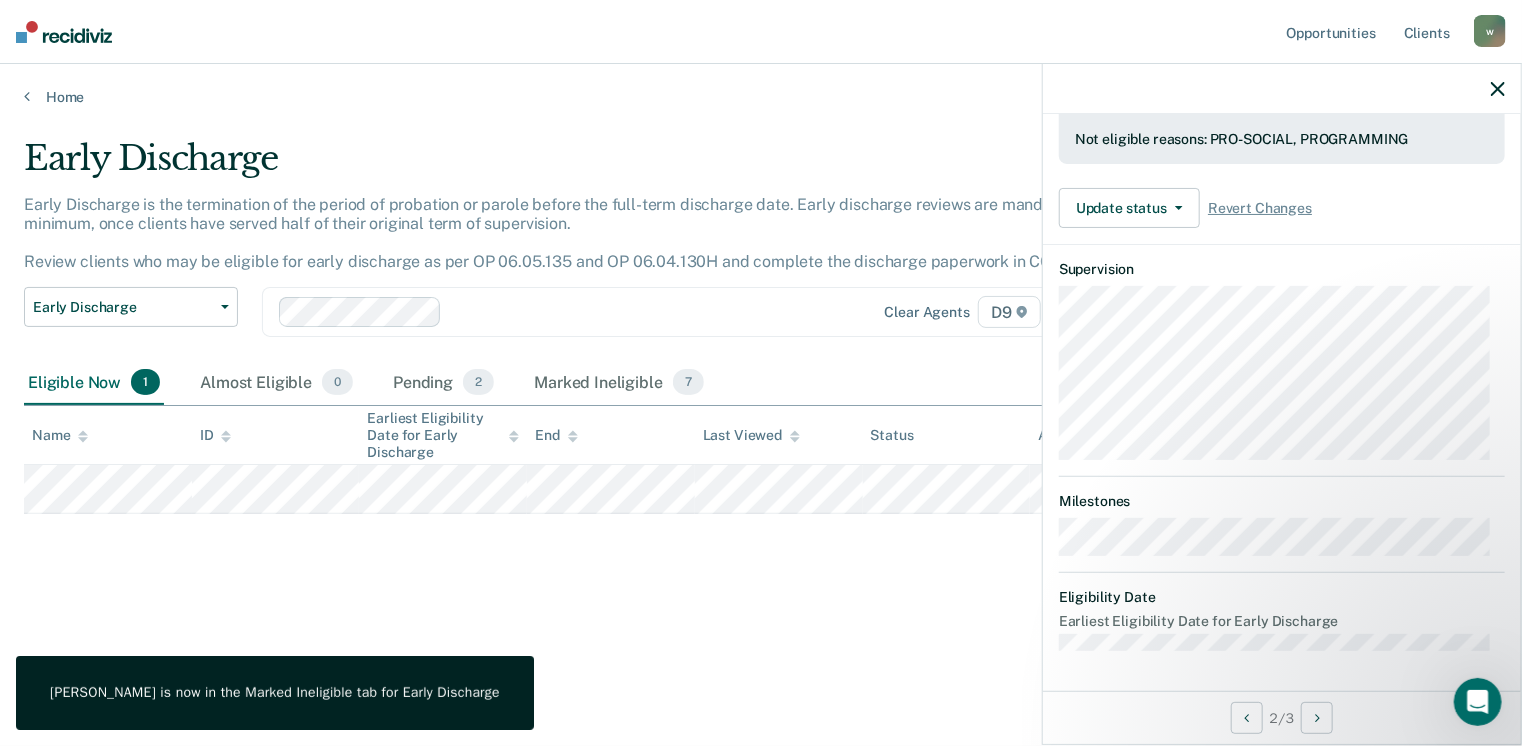 scroll, scrollTop: 540, scrollLeft: 0, axis: vertical 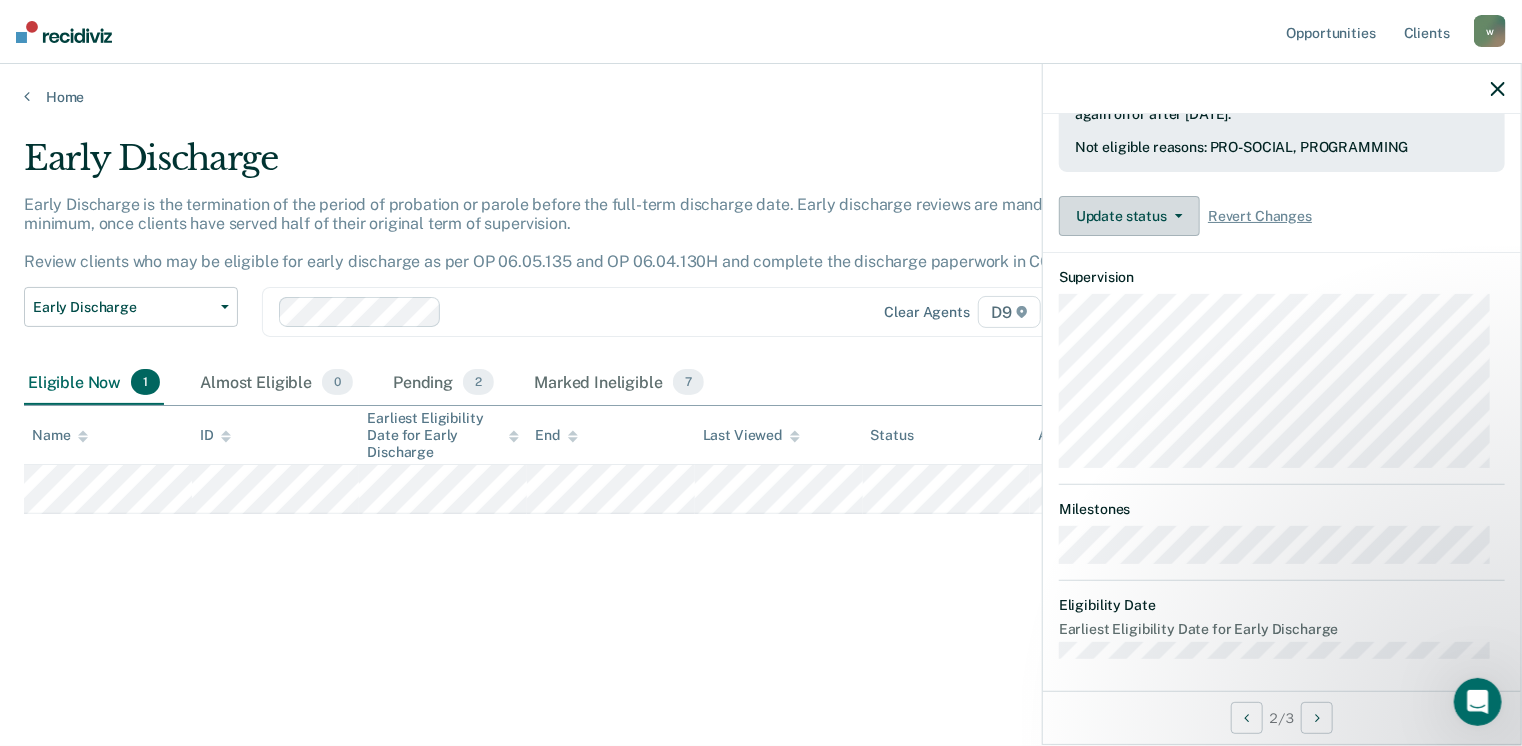 click on "Update status" at bounding box center (1129, 216) 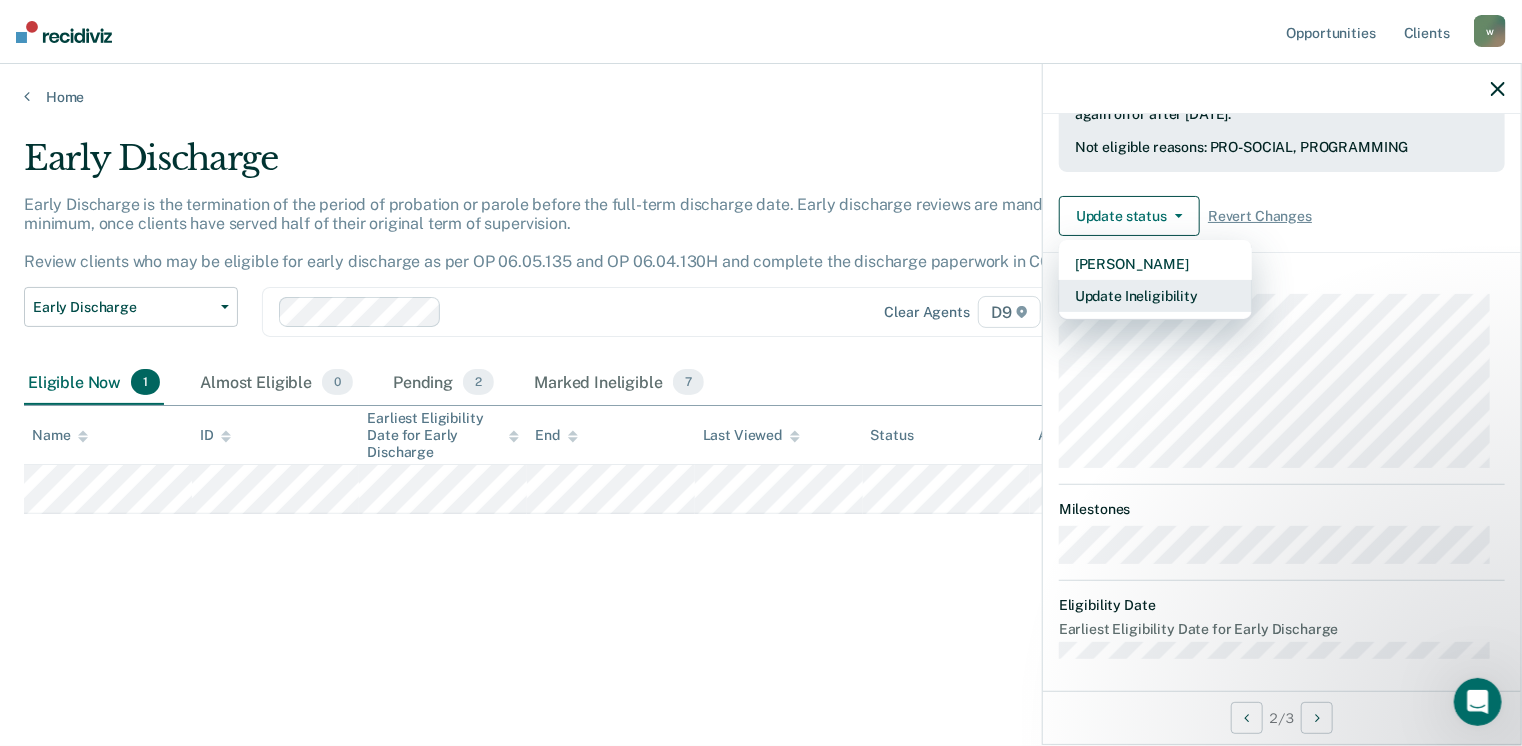 click on "Update Ineligibility" at bounding box center [1155, 296] 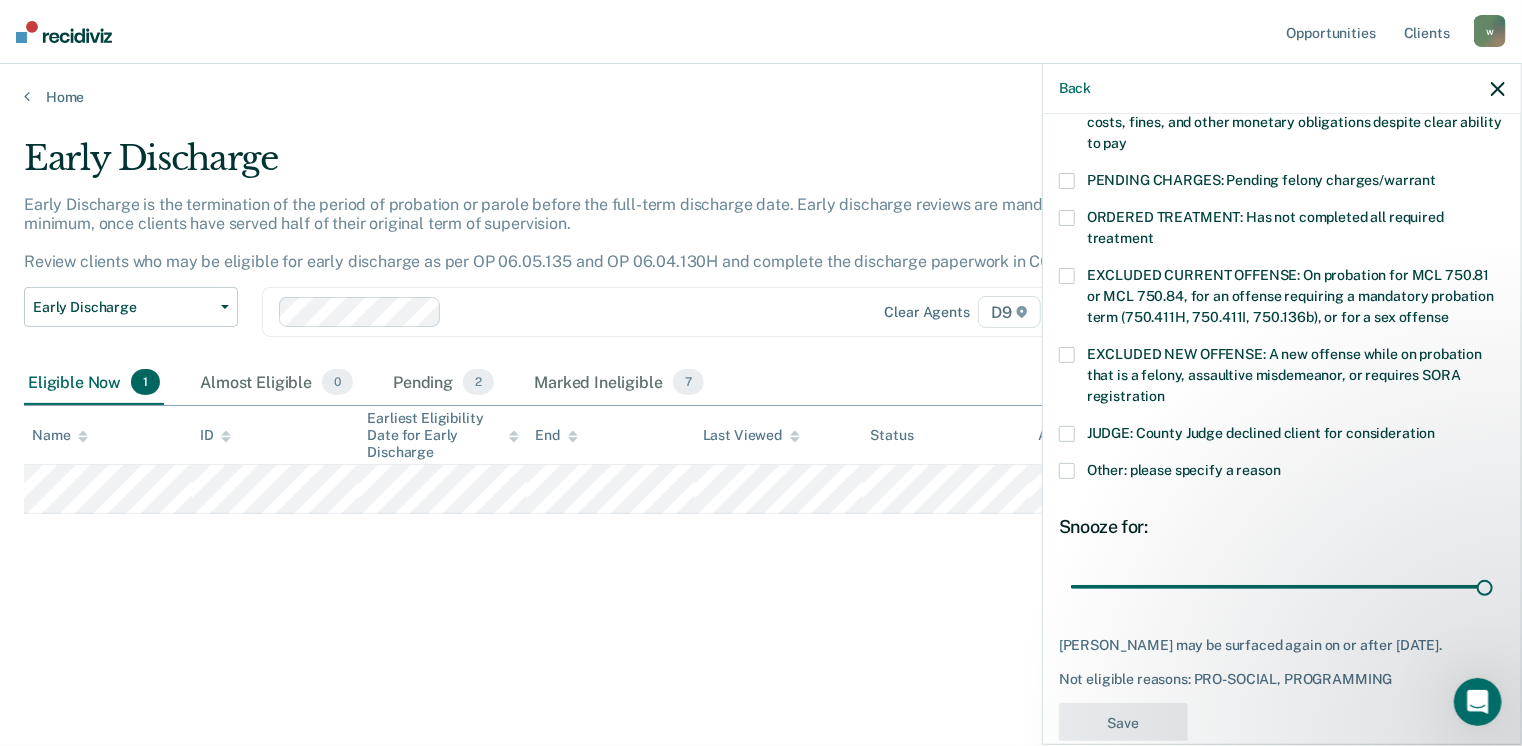 scroll, scrollTop: 630, scrollLeft: 0, axis: vertical 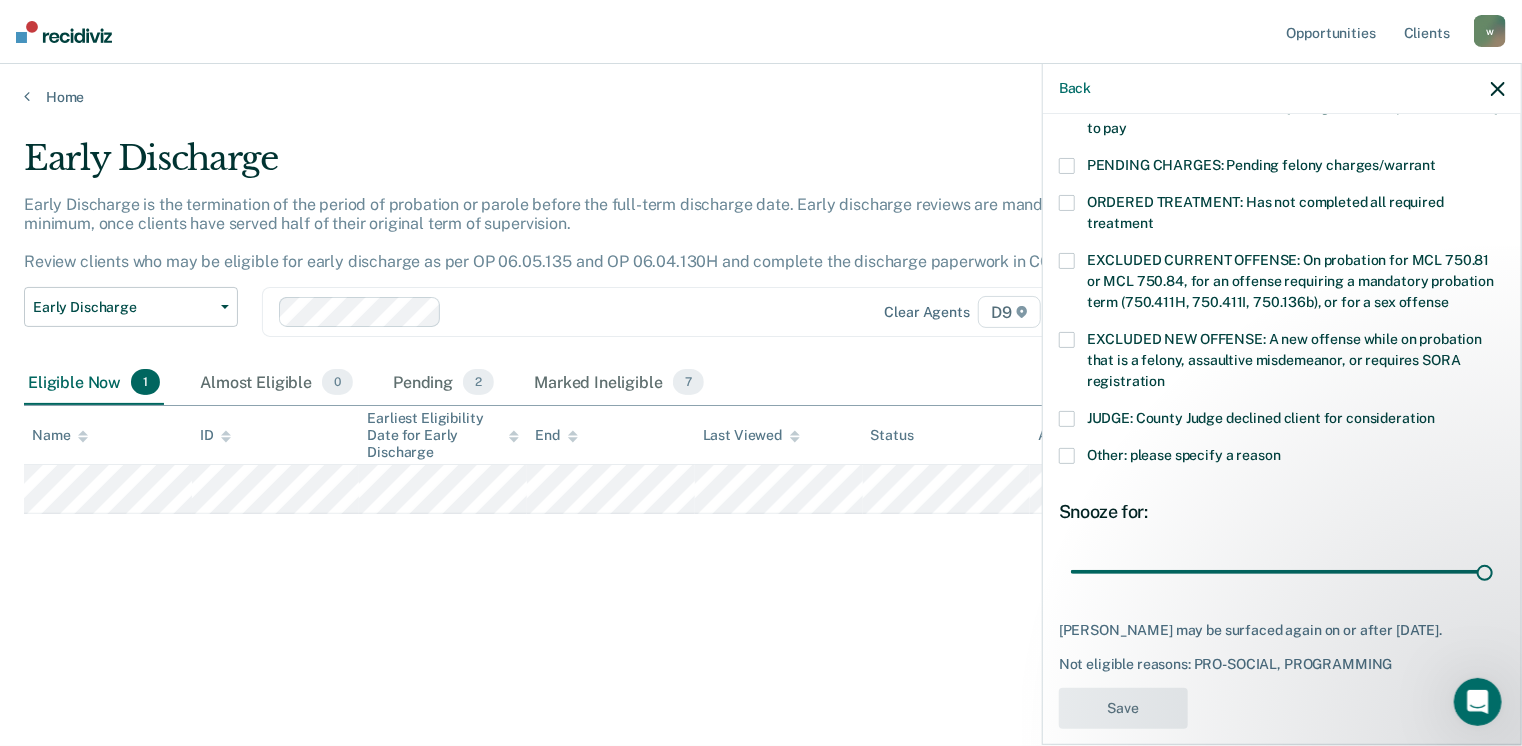 click 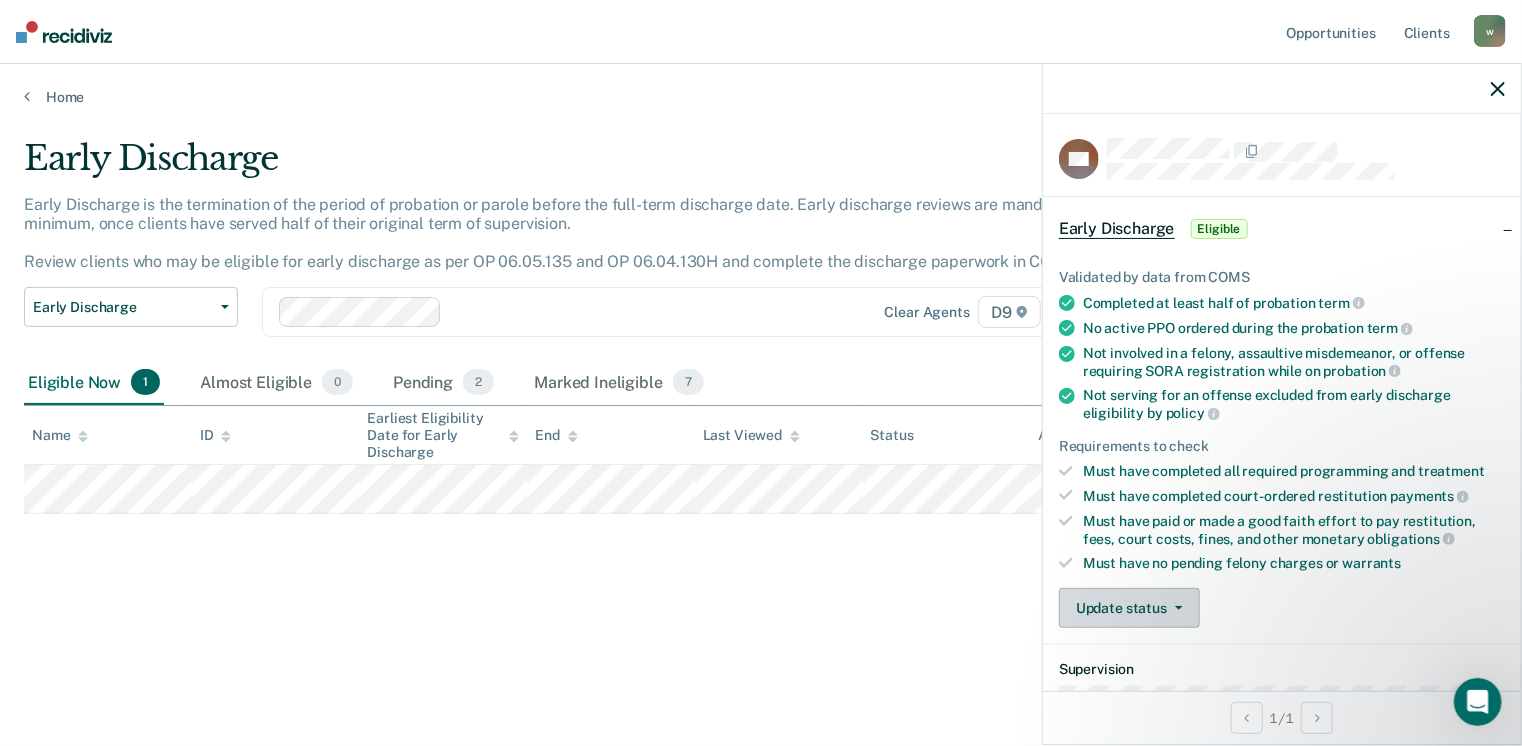 click on "Update status" at bounding box center (1129, 608) 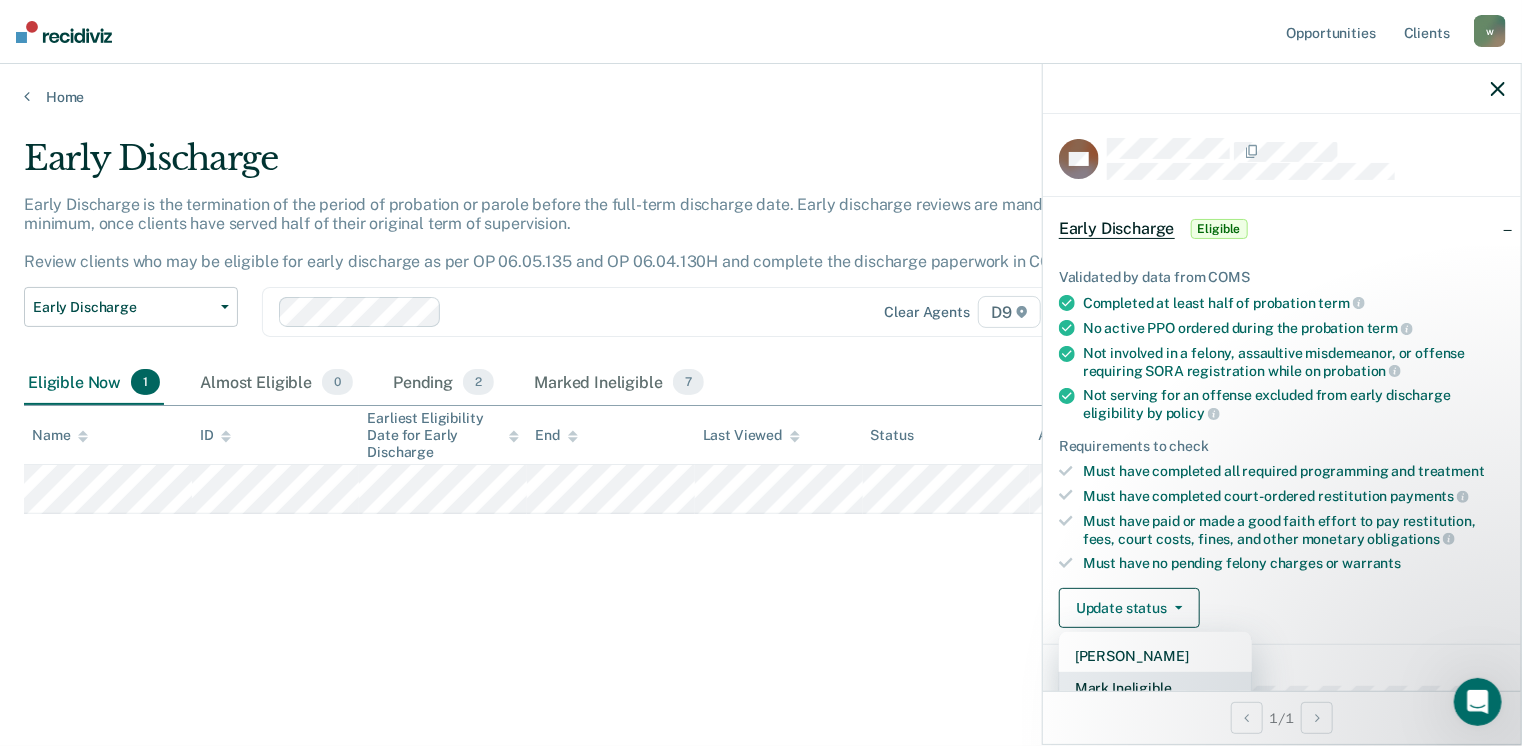scroll, scrollTop: 5, scrollLeft: 0, axis: vertical 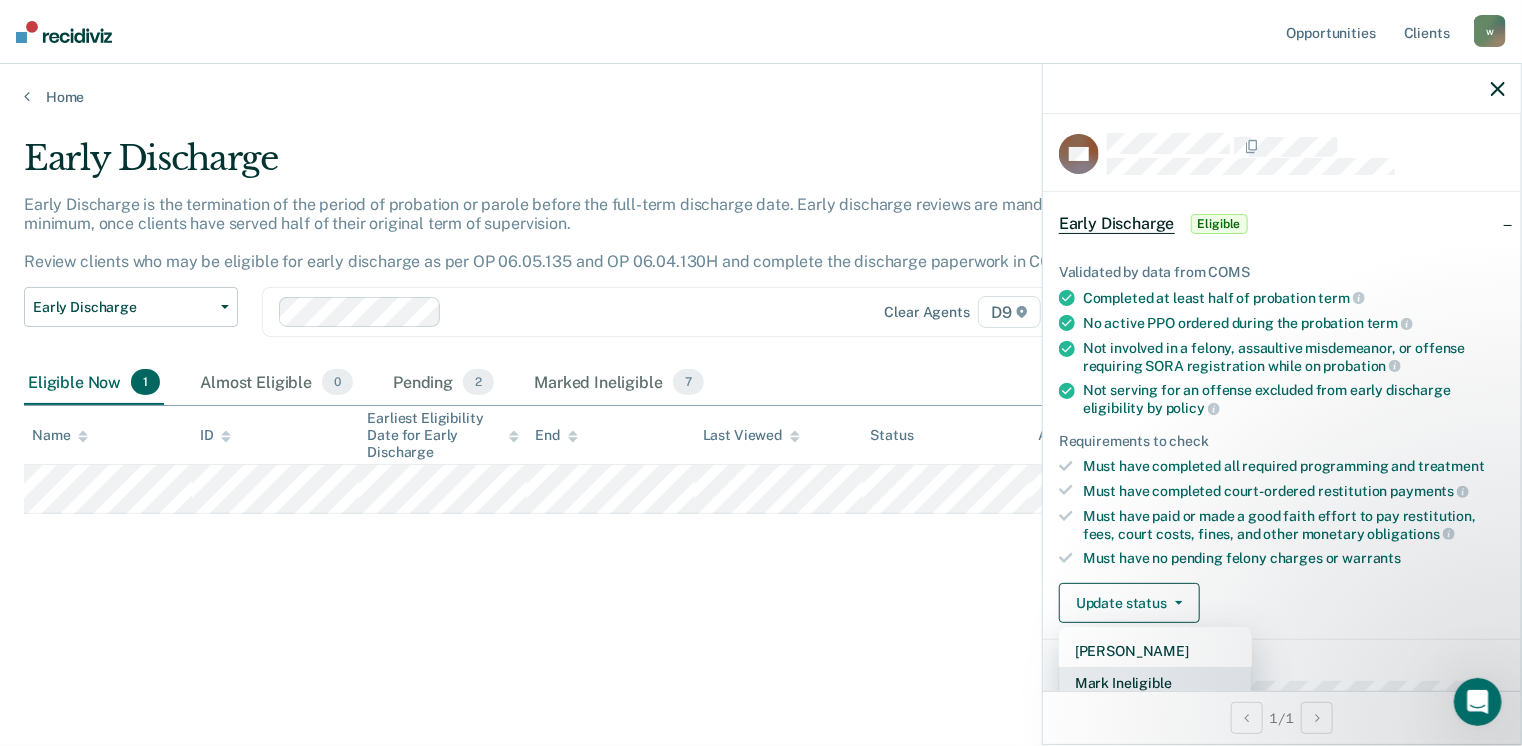 click on "Mark Ineligible" at bounding box center (1155, 683) 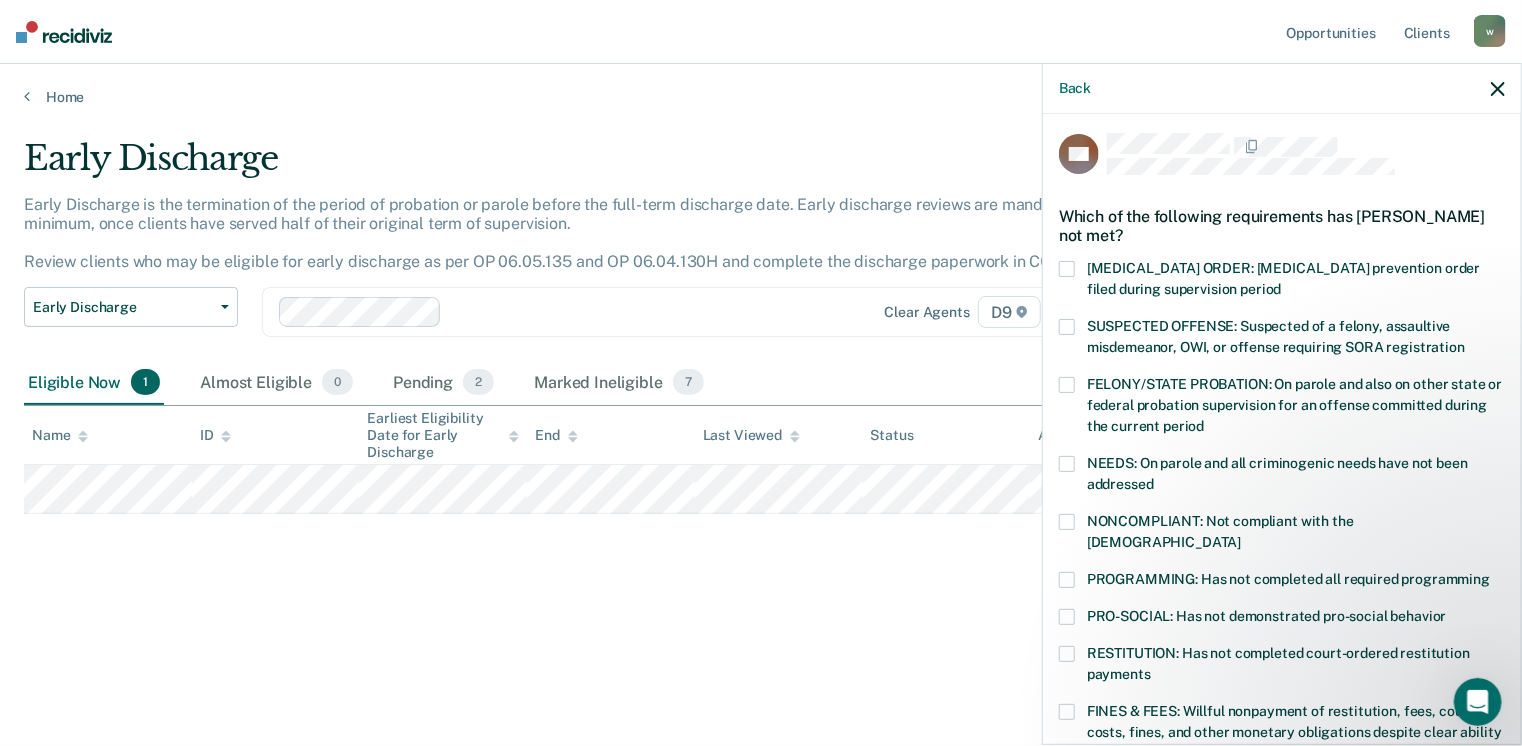 click at bounding box center (1067, 580) 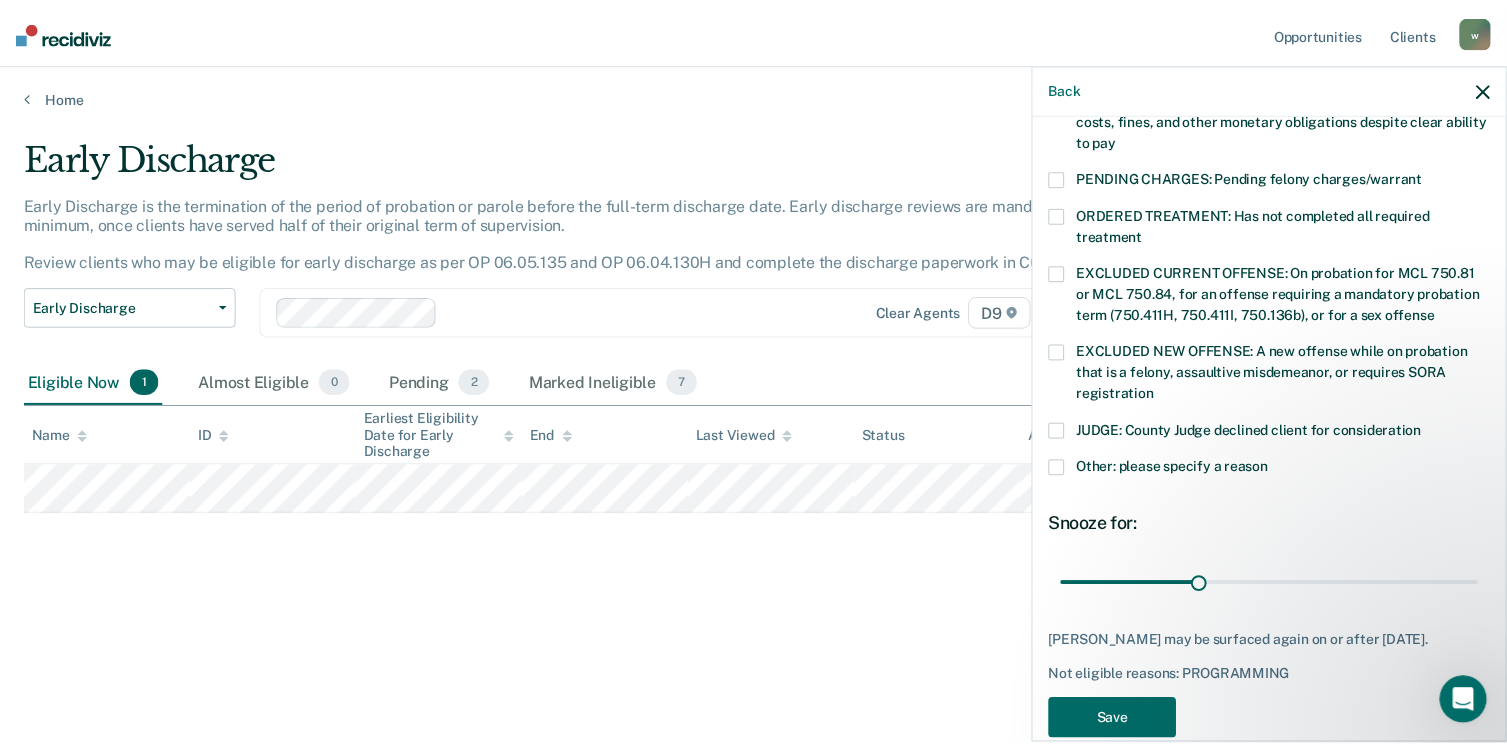 scroll, scrollTop: 630, scrollLeft: 0, axis: vertical 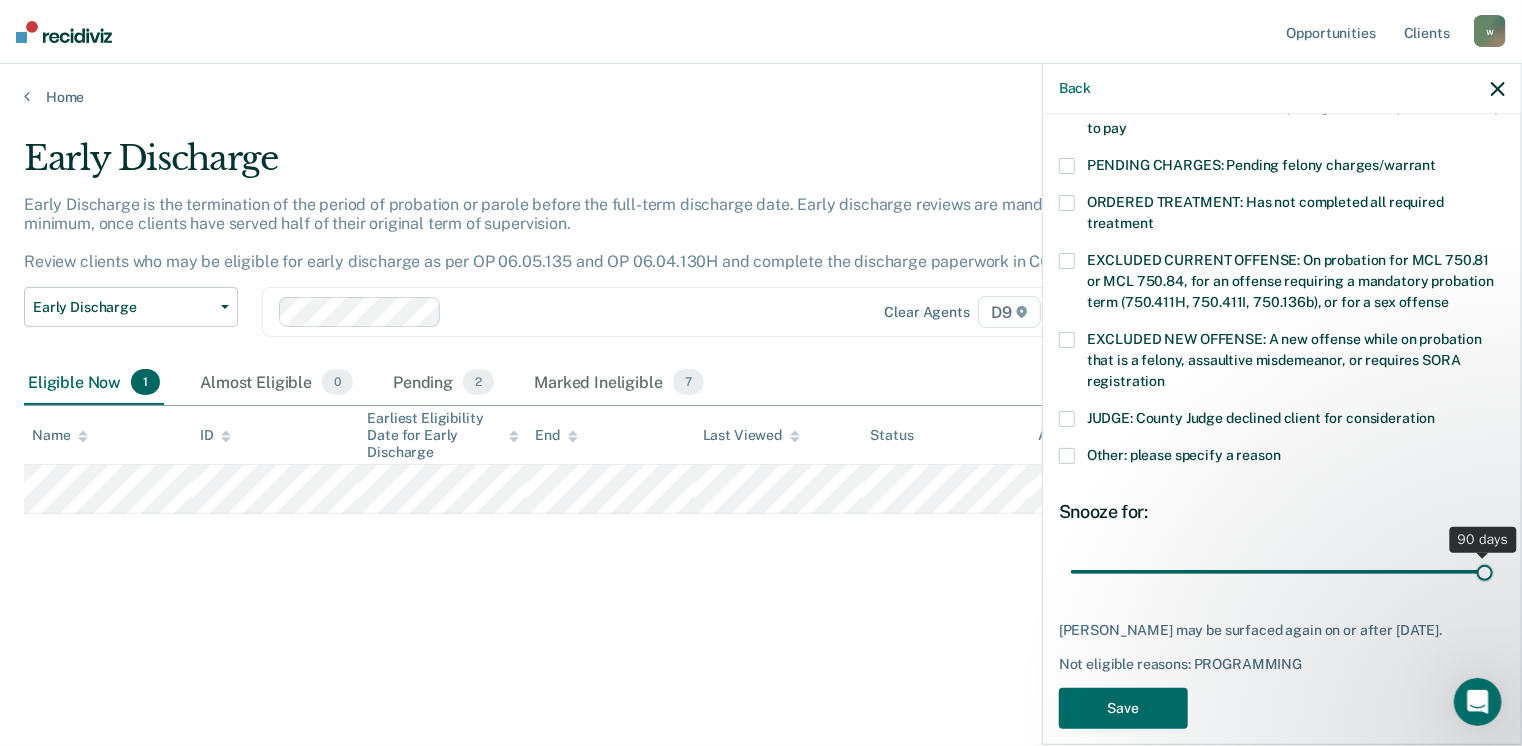 drag, startPoint x: 1206, startPoint y: 552, endPoint x: 1488, endPoint y: 569, distance: 282.51193 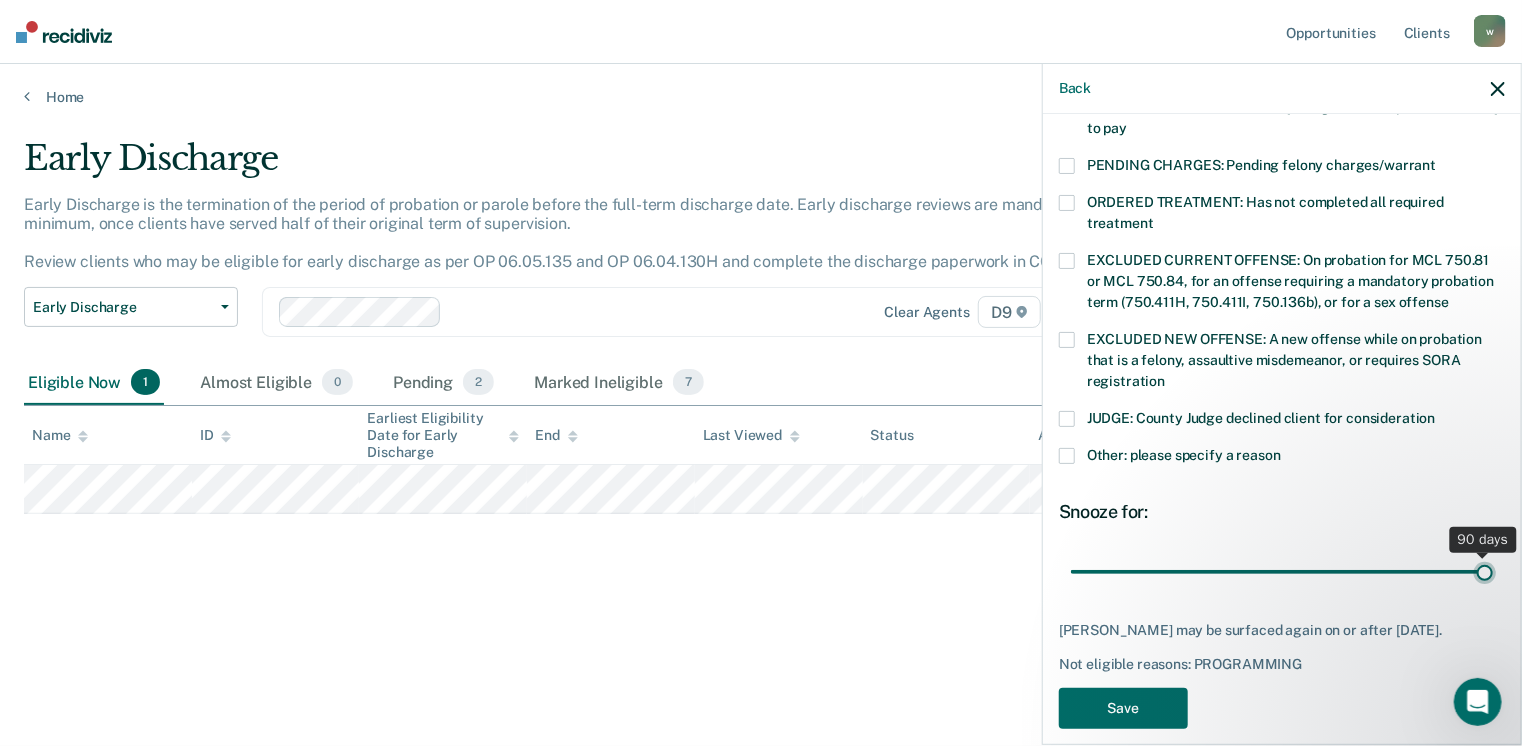 type on "90" 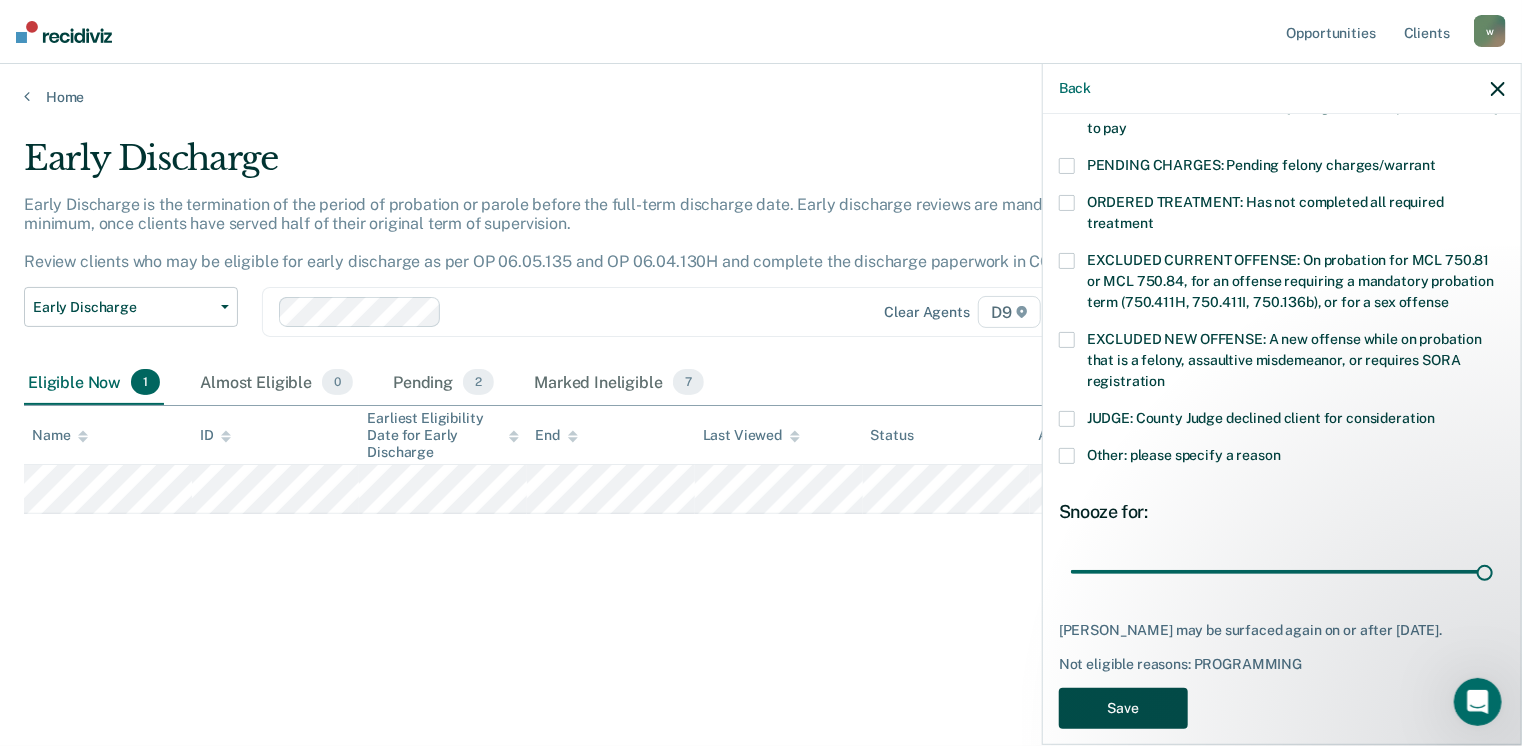 click on "Save" at bounding box center (1123, 708) 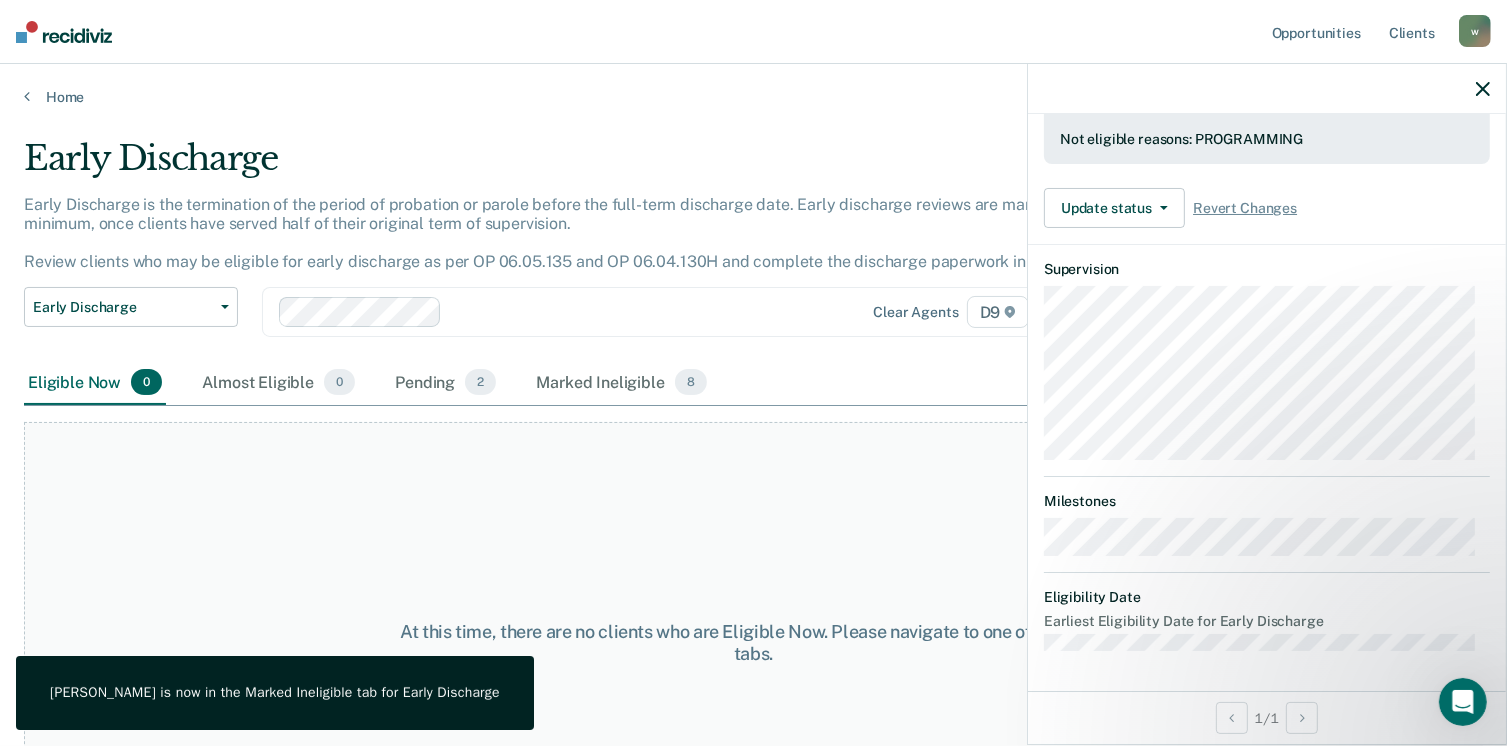 scroll, scrollTop: 540, scrollLeft: 0, axis: vertical 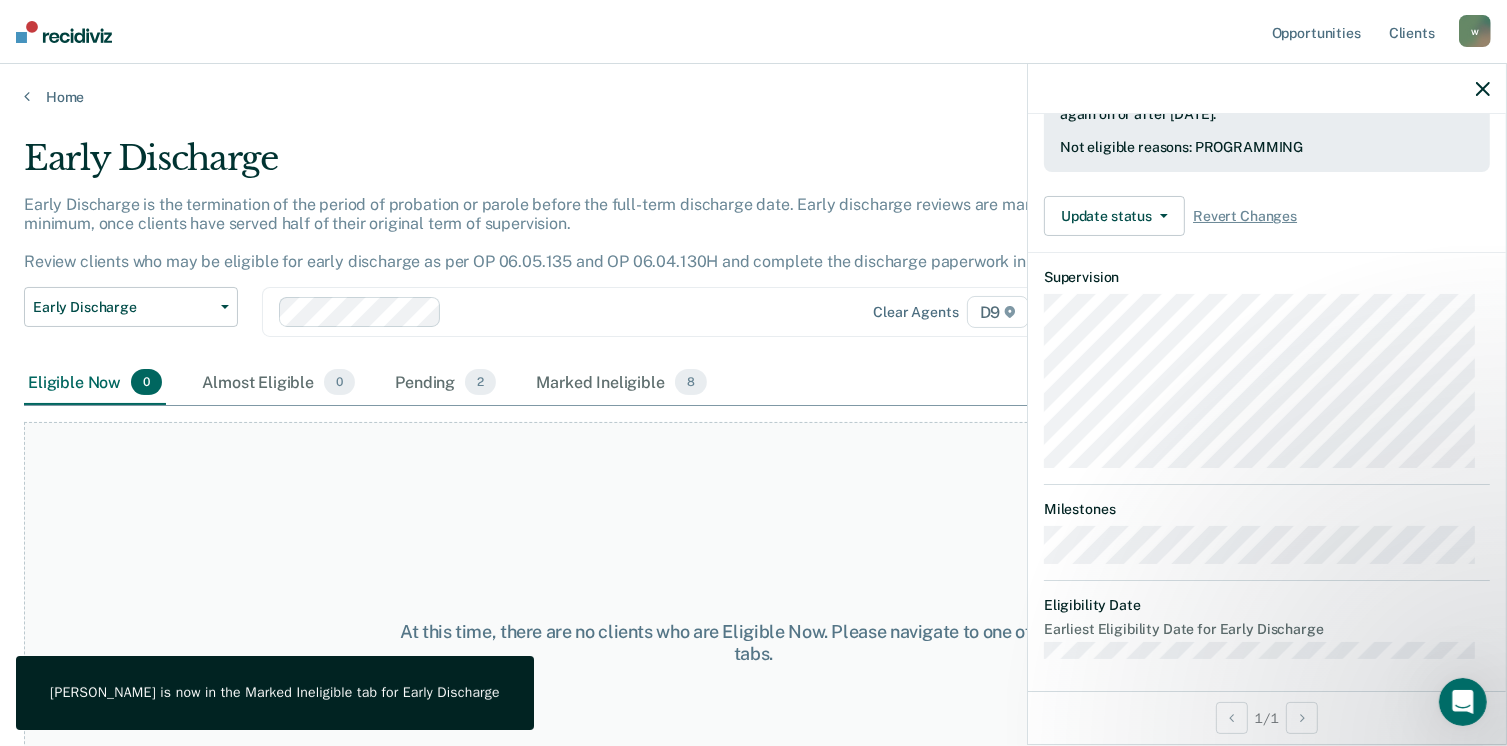 click 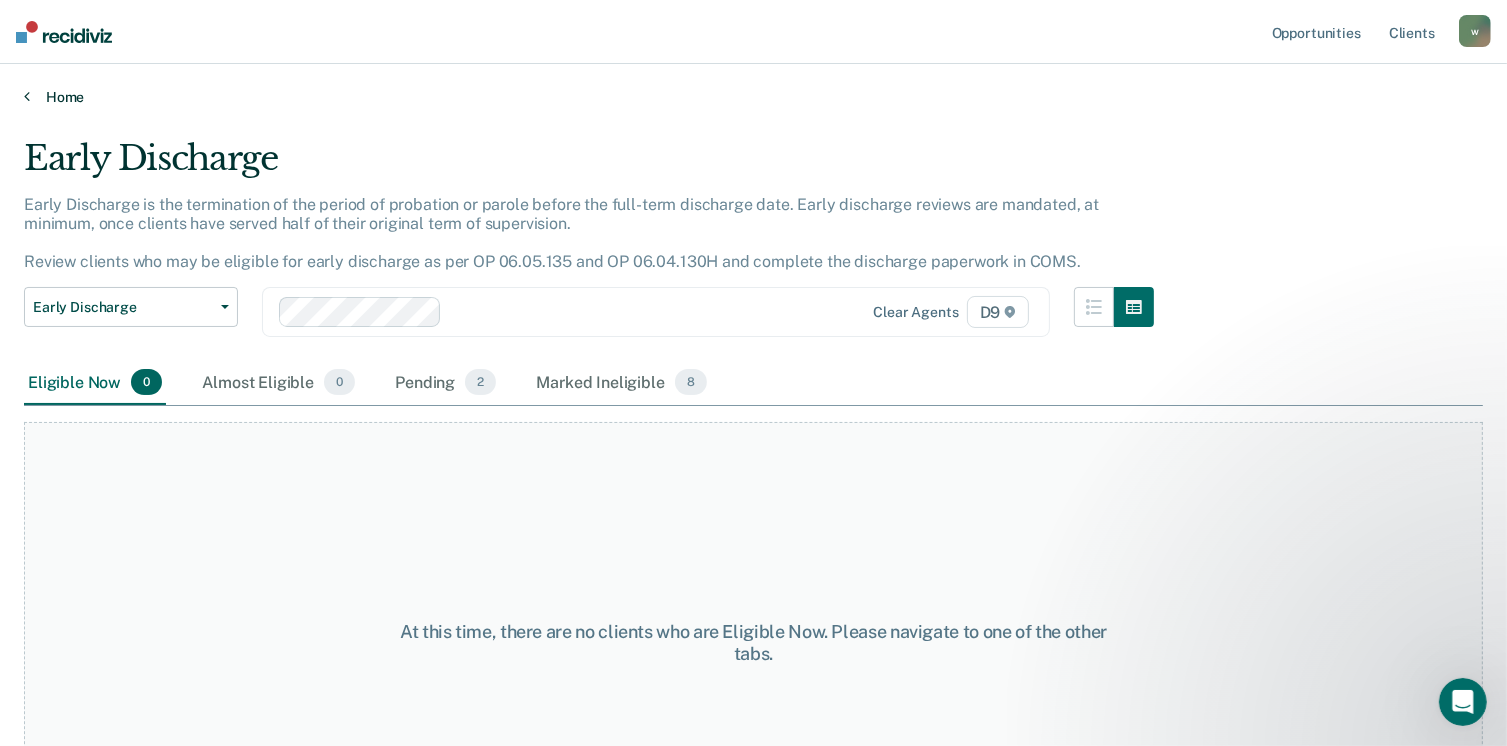 click on "Home" at bounding box center (753, 97) 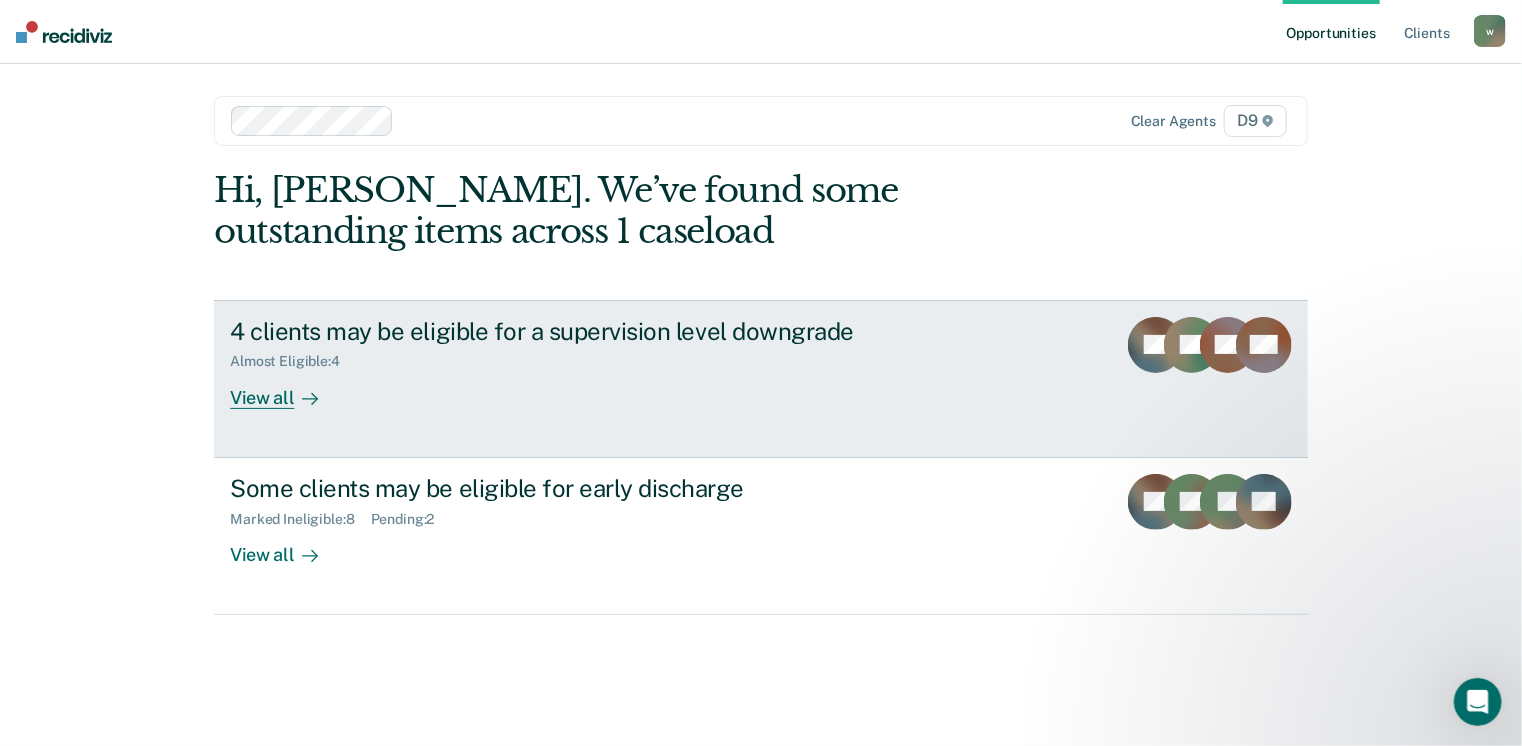 click on "View all" at bounding box center [286, 389] 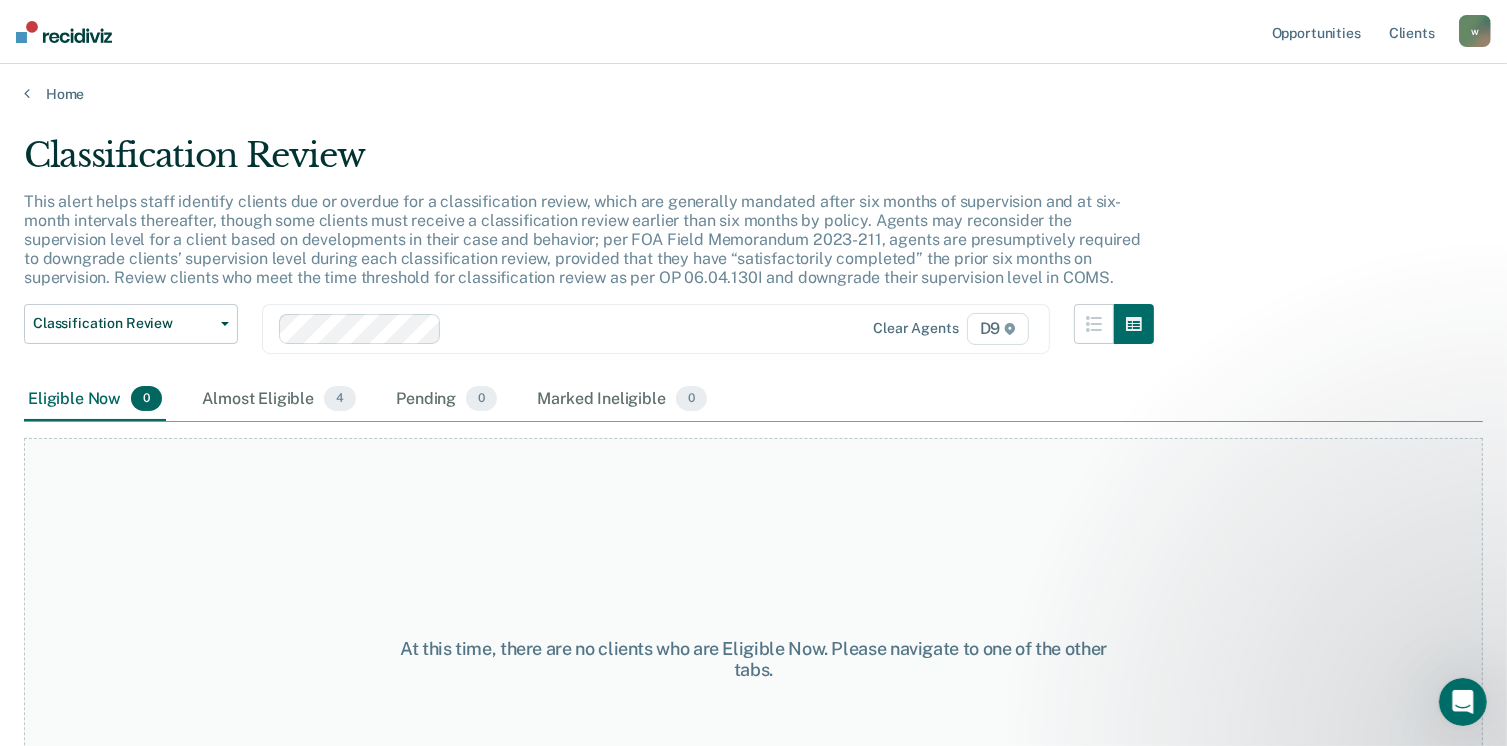 scroll, scrollTop: 0, scrollLeft: 0, axis: both 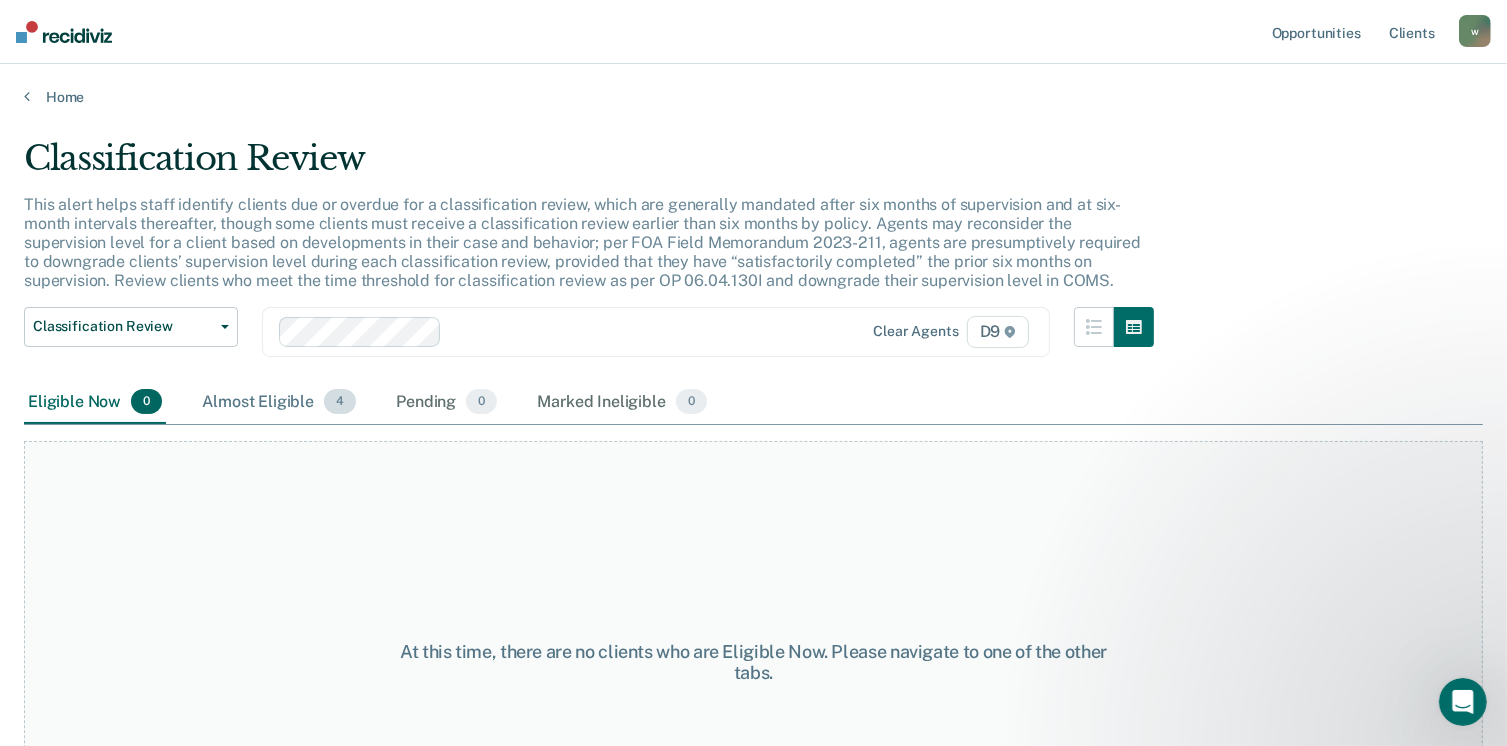 click on "Almost Eligible 4" at bounding box center [279, 403] 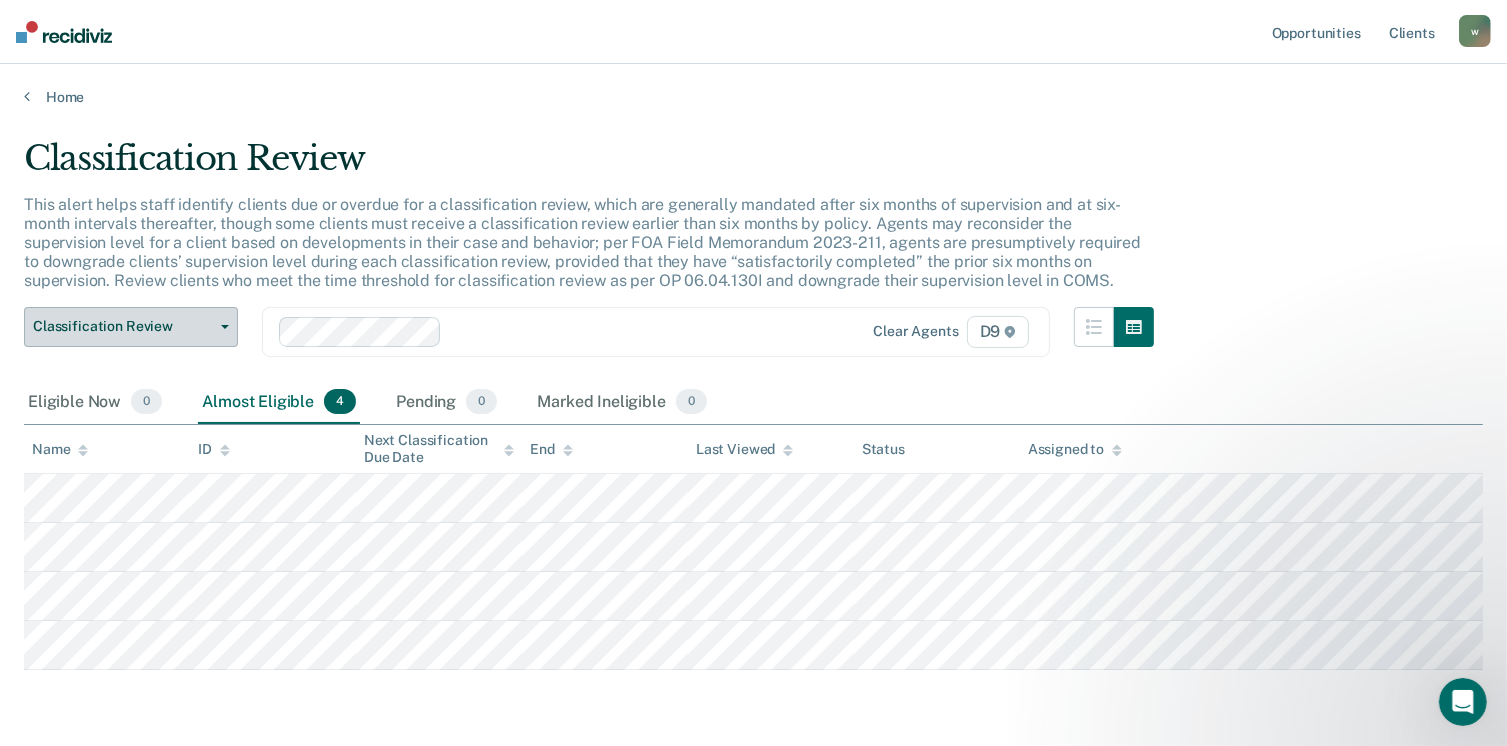 click on "Classification Review" at bounding box center (131, 327) 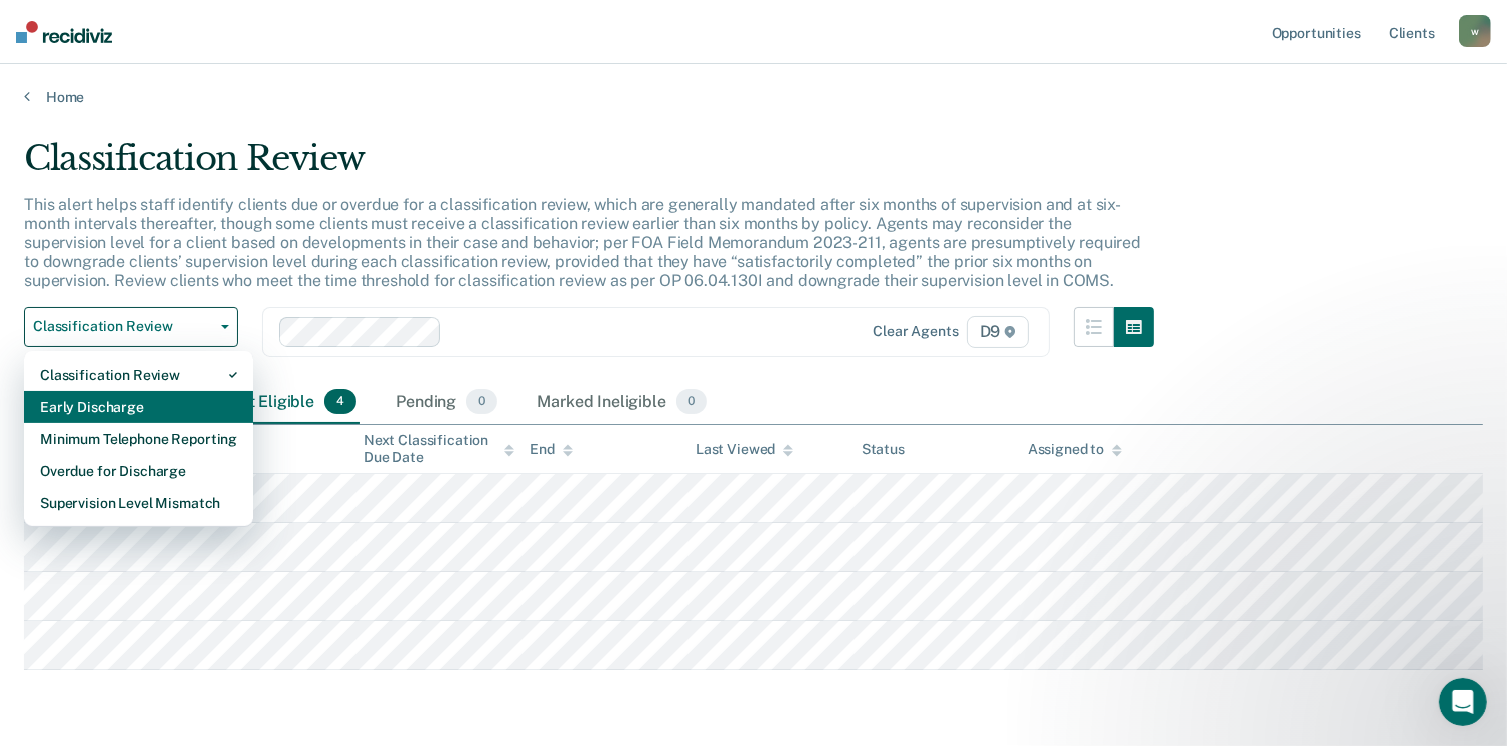 click on "Early Discharge" at bounding box center [138, 407] 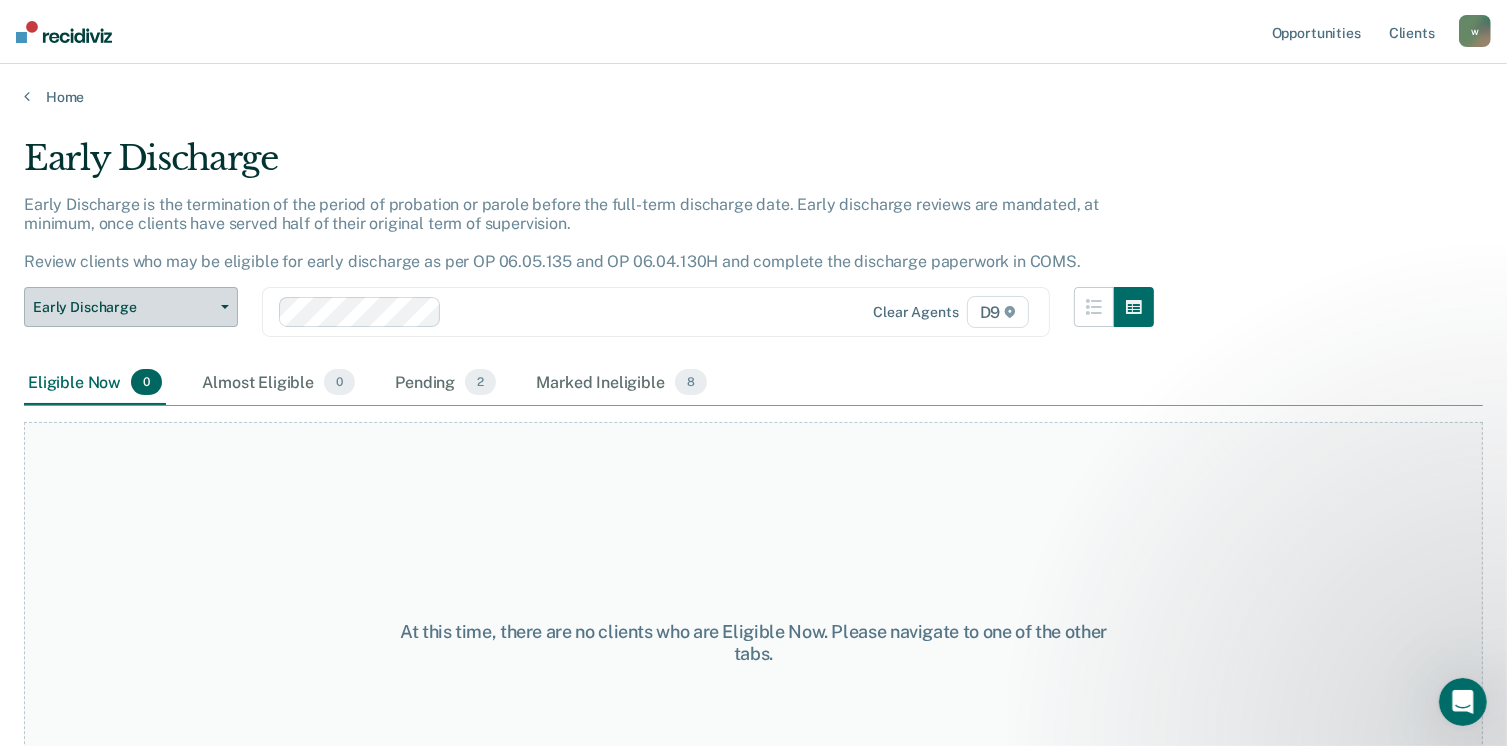 click 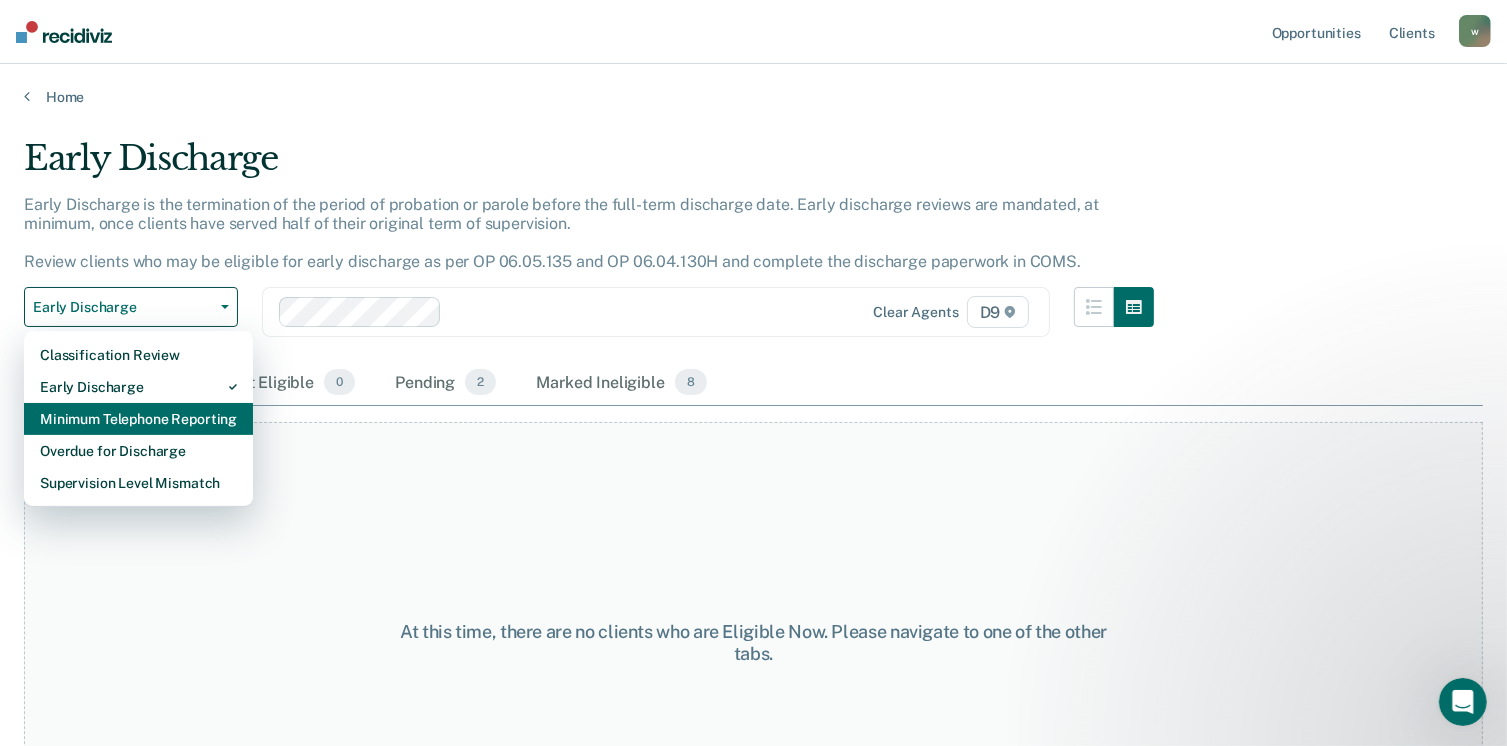 click on "Minimum Telephone Reporting" at bounding box center (138, 419) 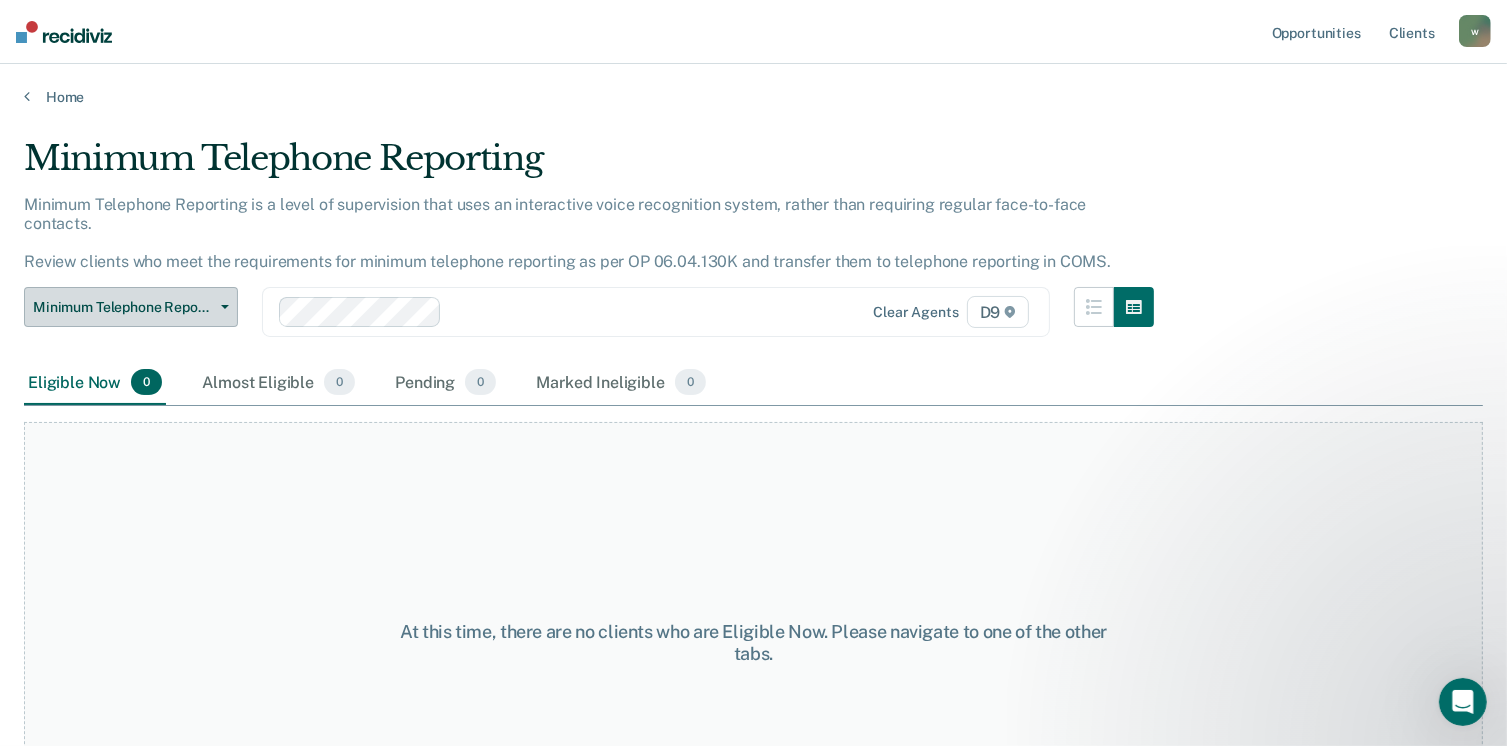 click on "Minimum Telephone Reporting" at bounding box center (123, 307) 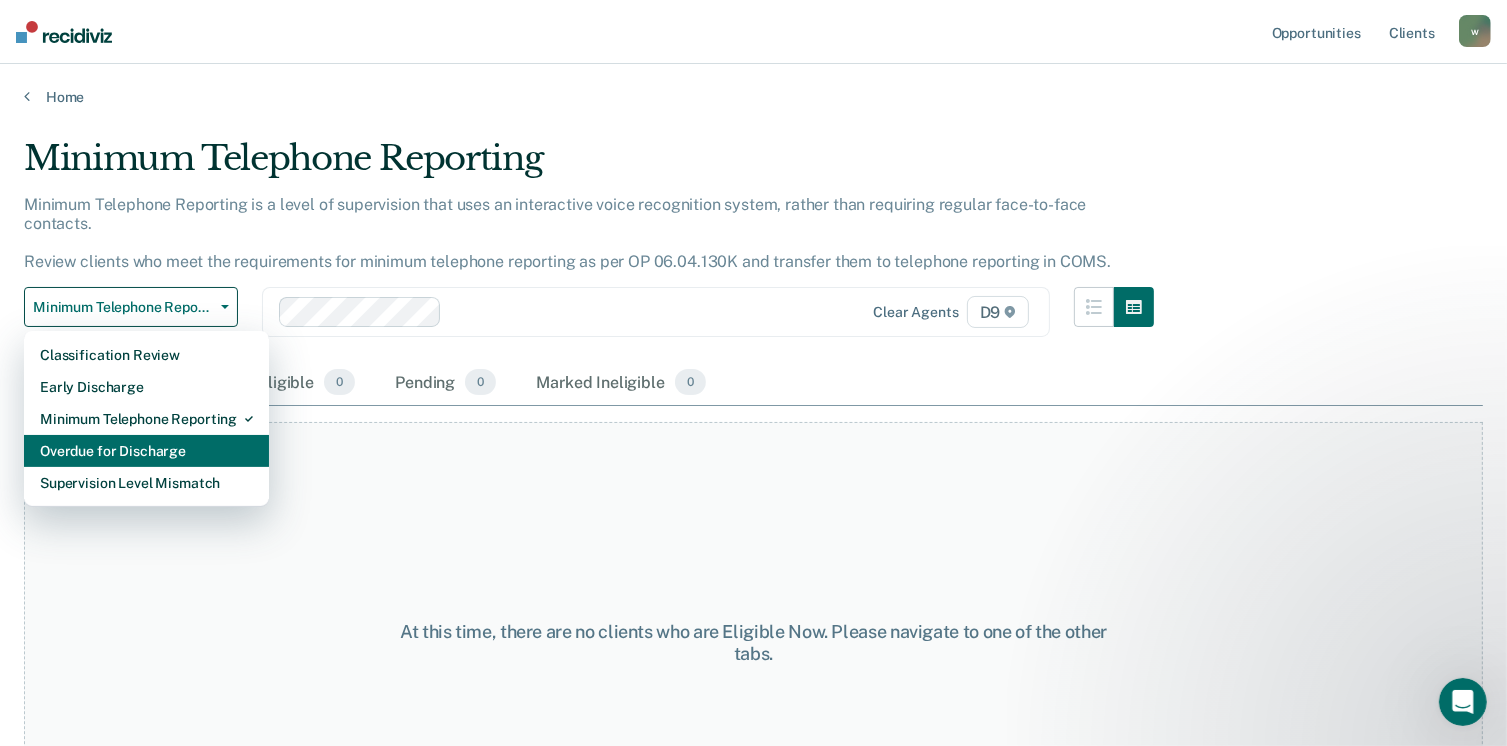 click on "Overdue for Discharge" at bounding box center (146, 451) 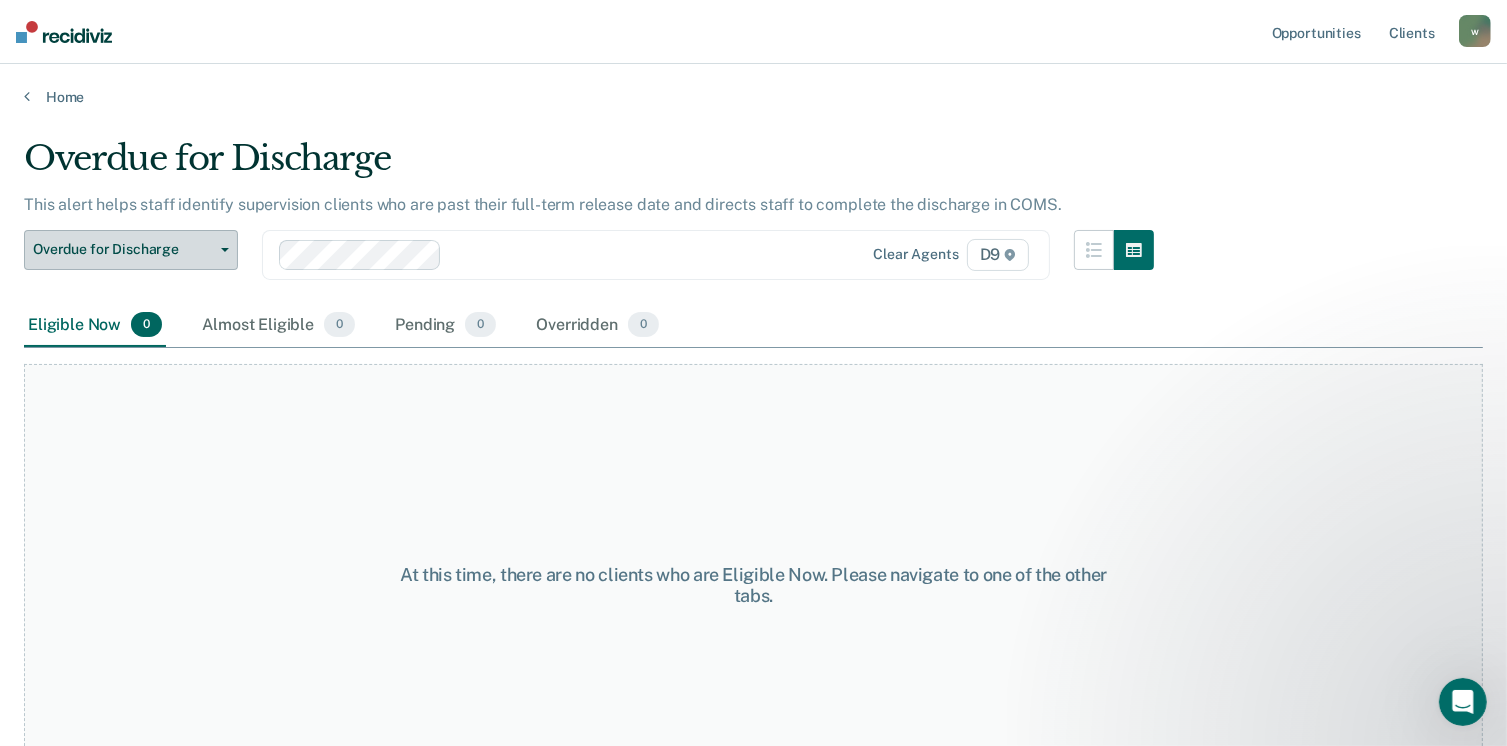 click on "Overdue for Discharge" at bounding box center [123, 249] 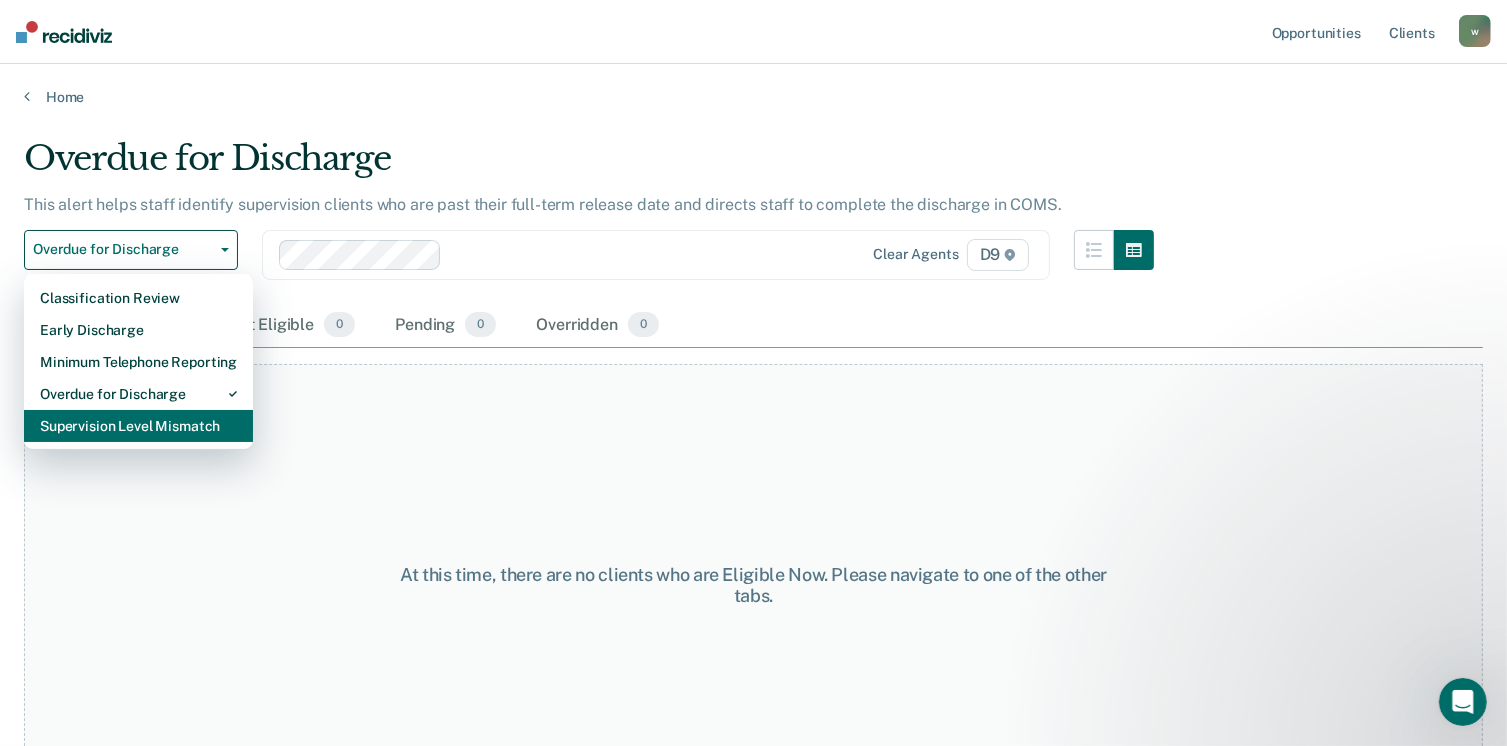 click on "Supervision Level Mismatch" at bounding box center [138, 426] 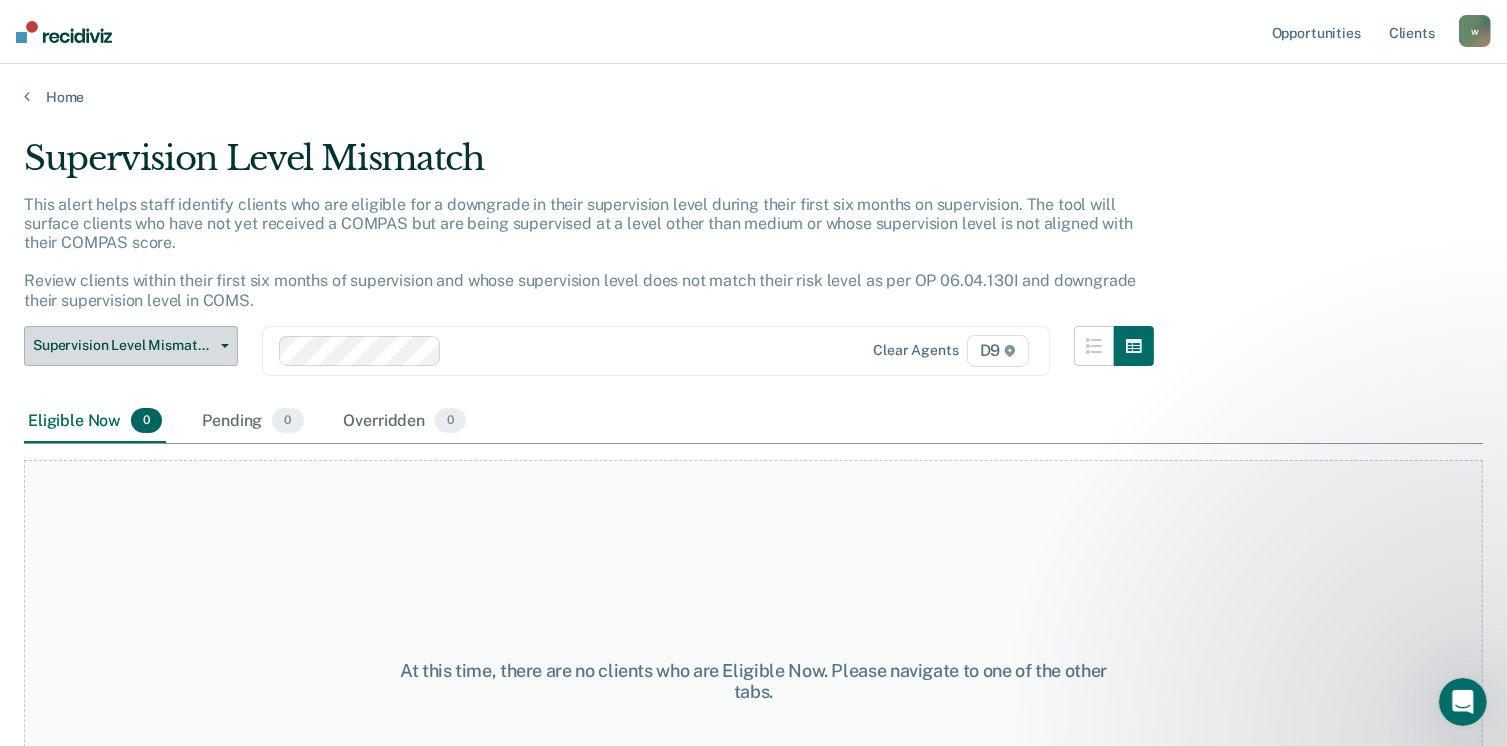 click on "Supervision Level Mismatch" at bounding box center (123, 345) 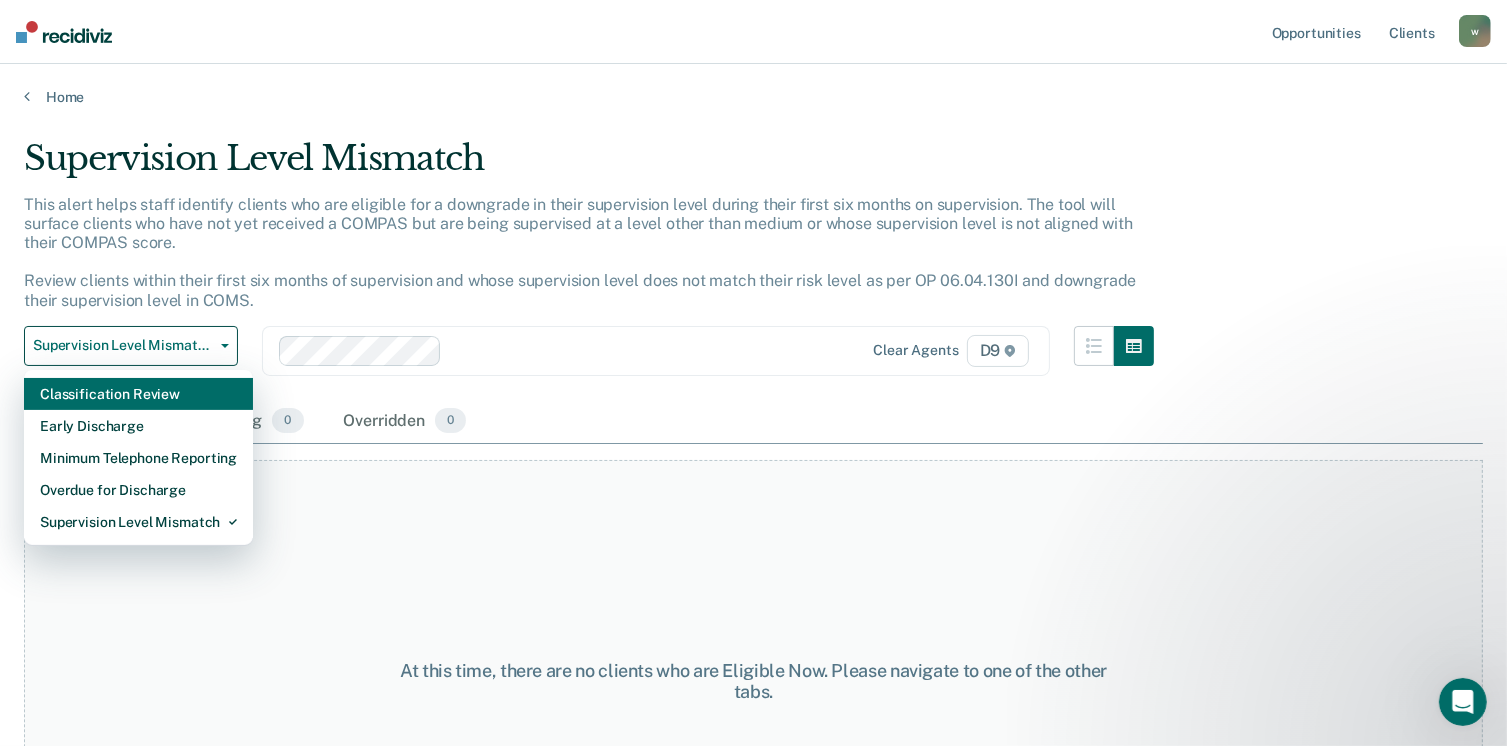 click on "Classification Review" at bounding box center (138, 394) 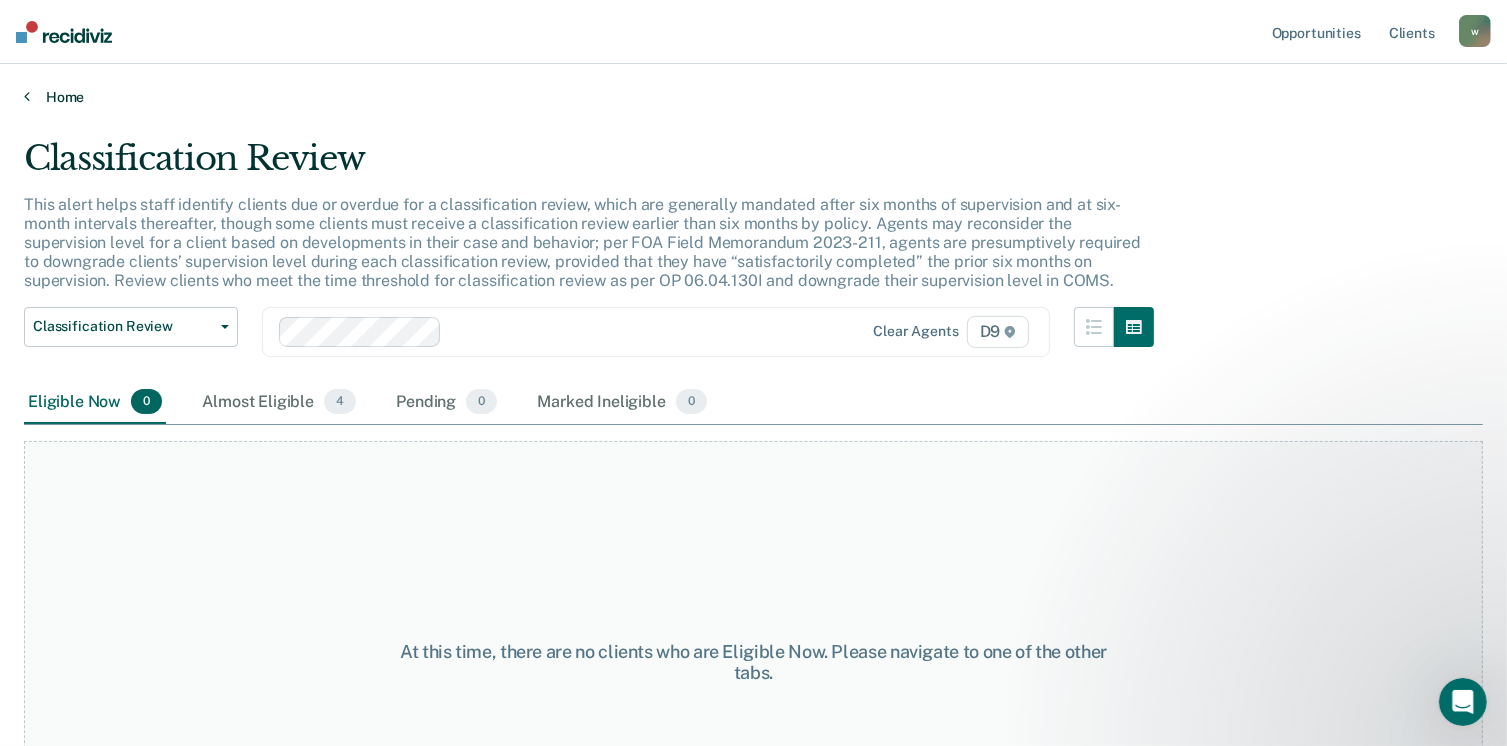 click on "Home" at bounding box center [753, 97] 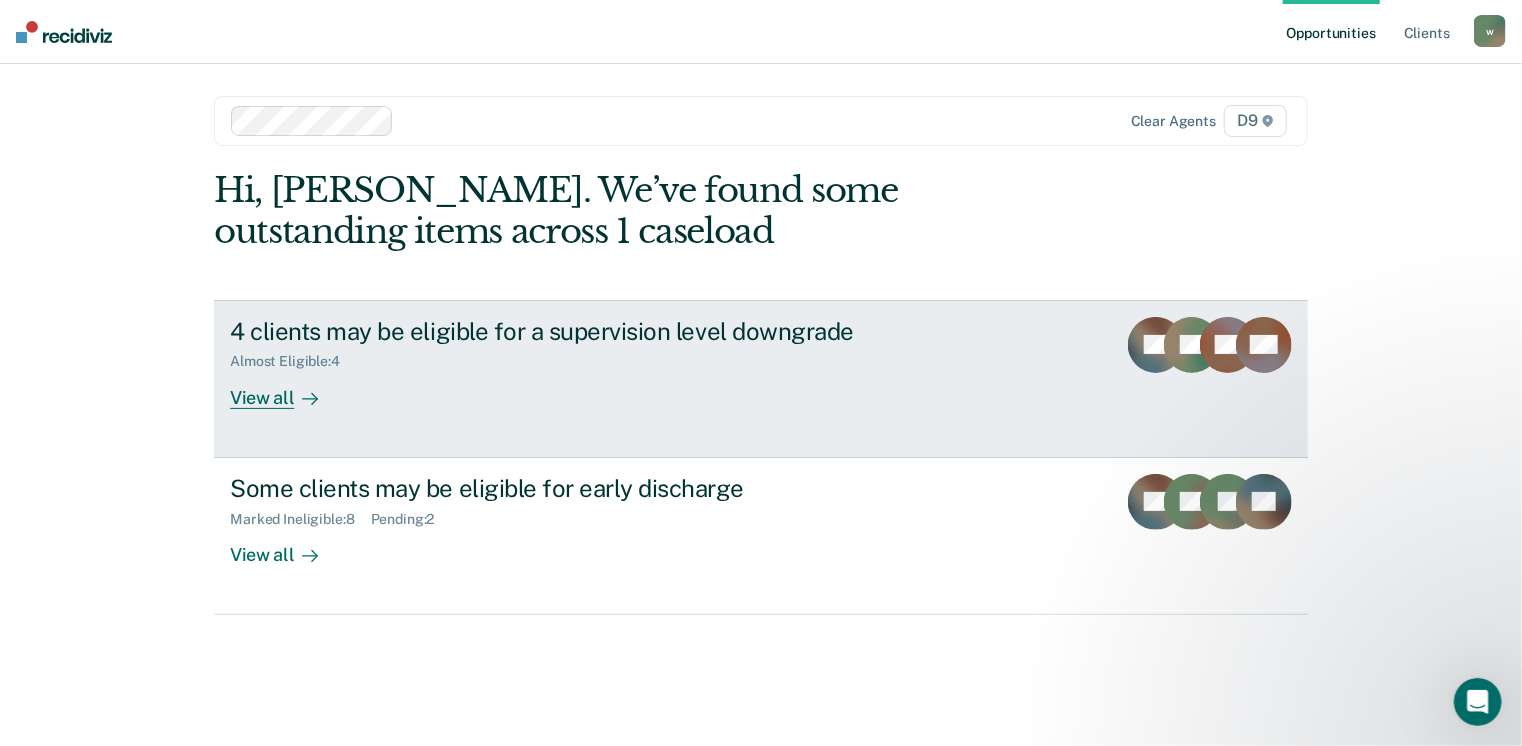 click on "View all" at bounding box center (286, 389) 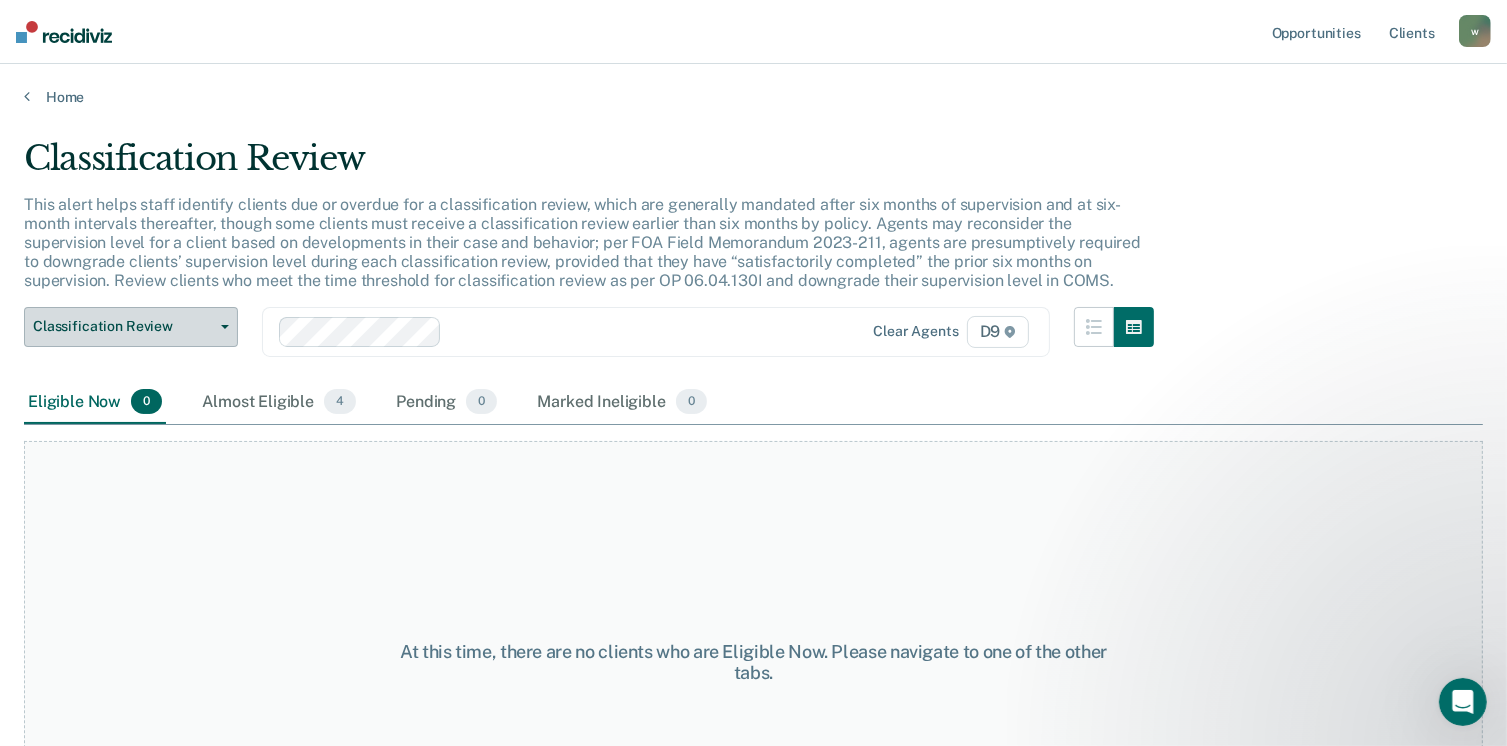 click on "Classification Review" at bounding box center (131, 327) 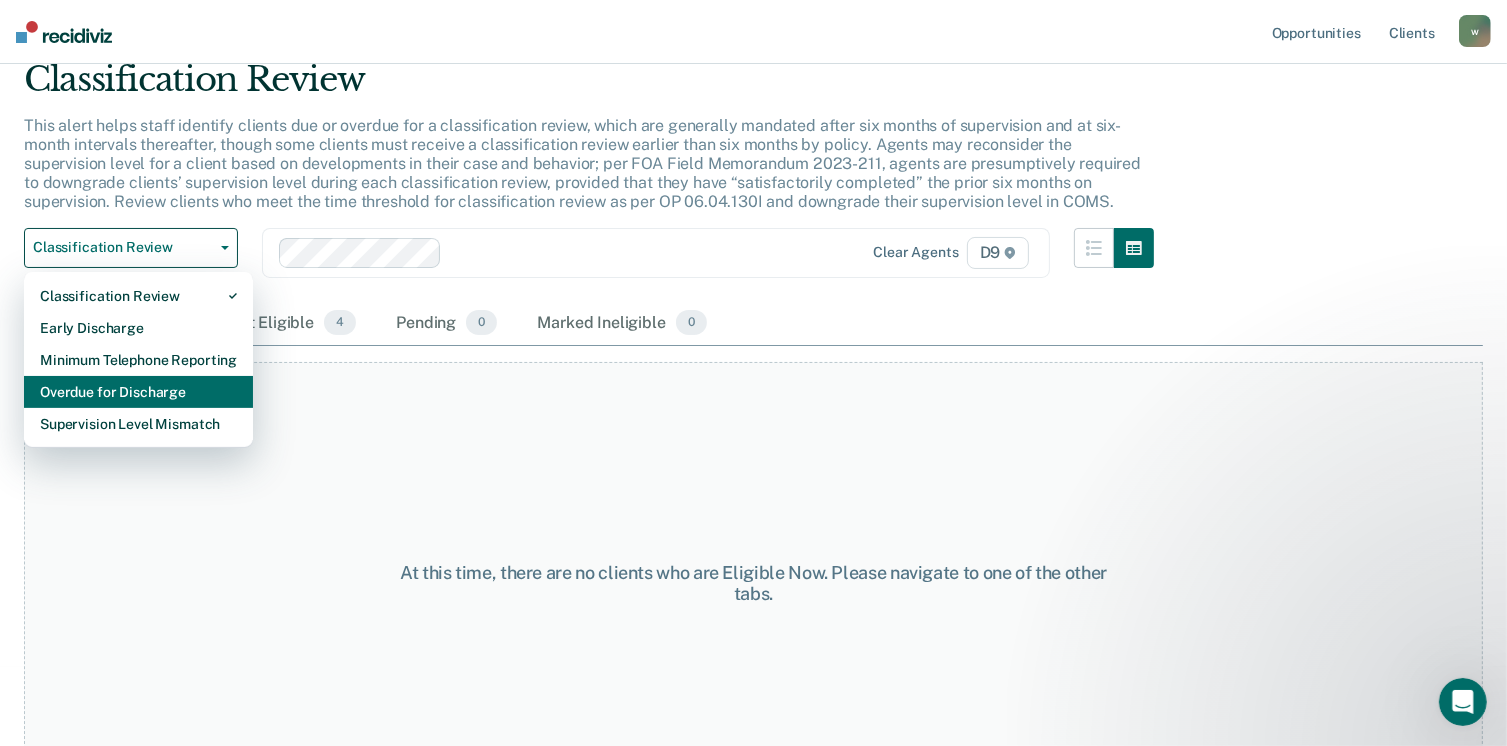scroll, scrollTop: 35, scrollLeft: 0, axis: vertical 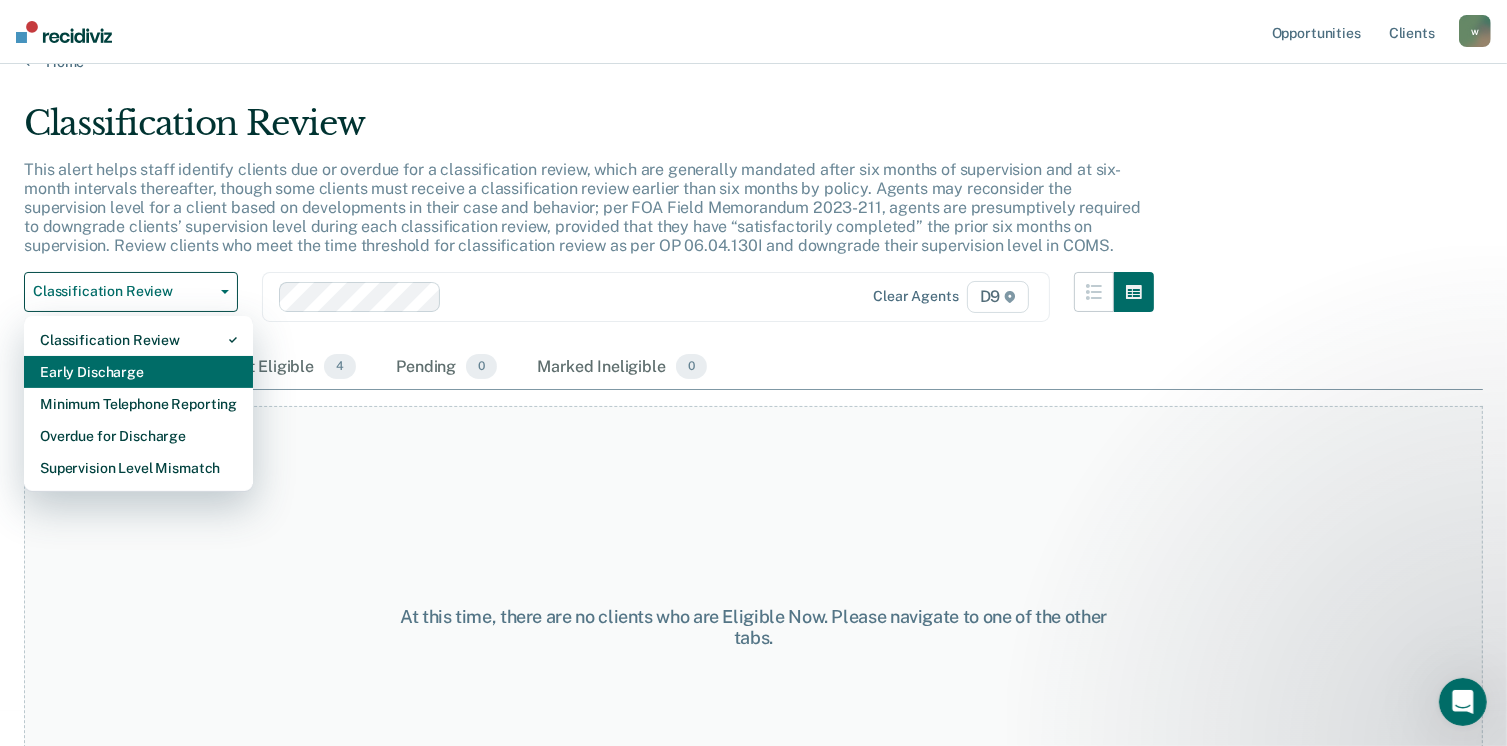 click on "Early Discharge" at bounding box center [138, 372] 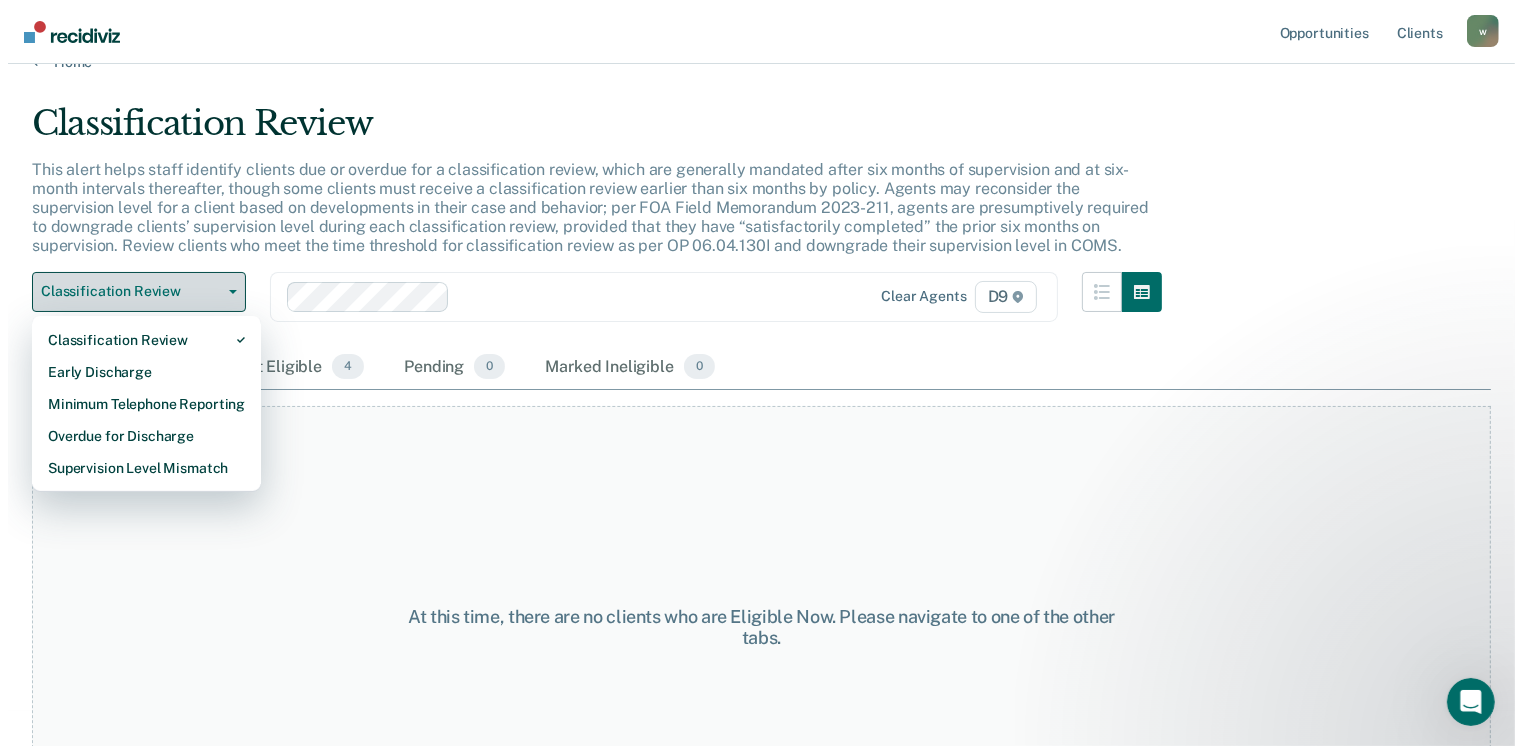 scroll, scrollTop: 0, scrollLeft: 0, axis: both 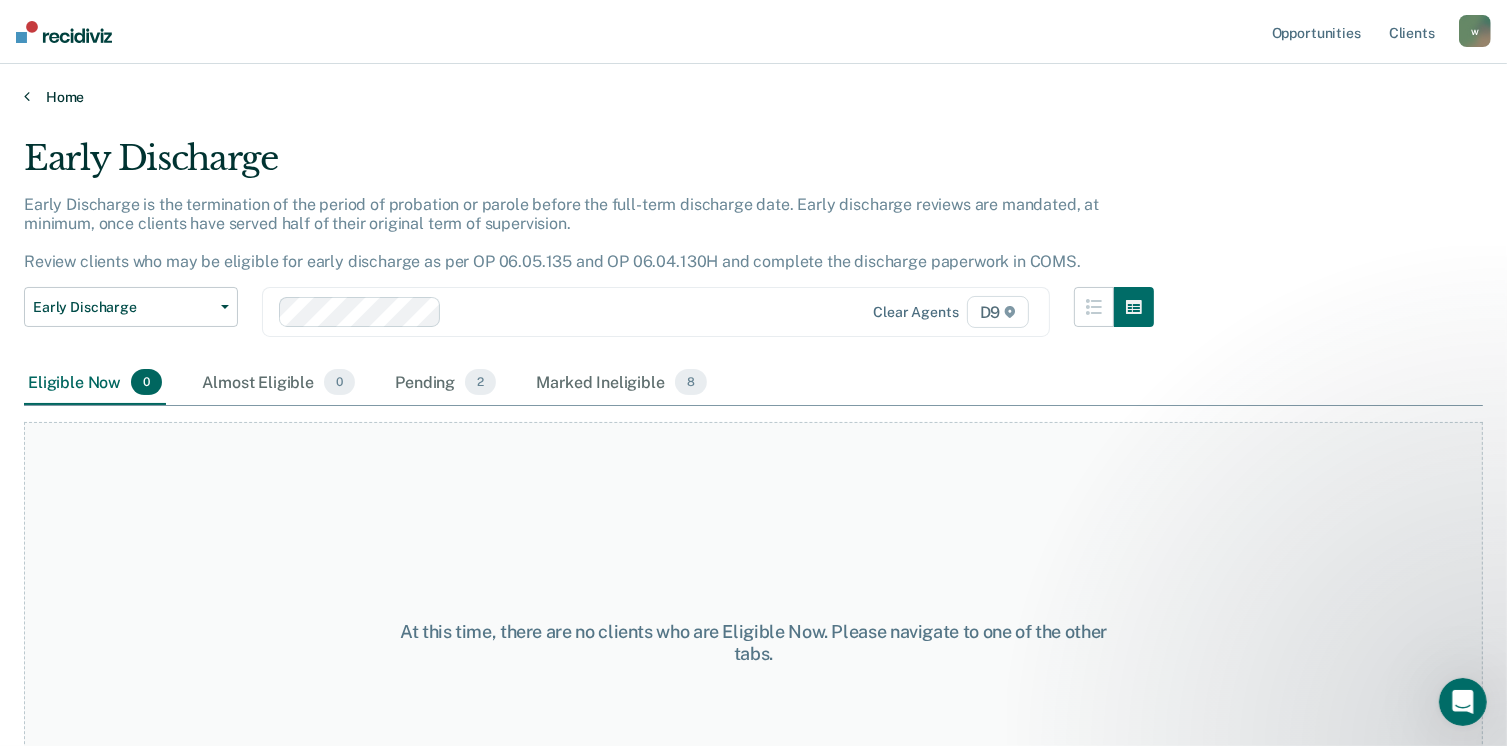 click at bounding box center [27, 96] 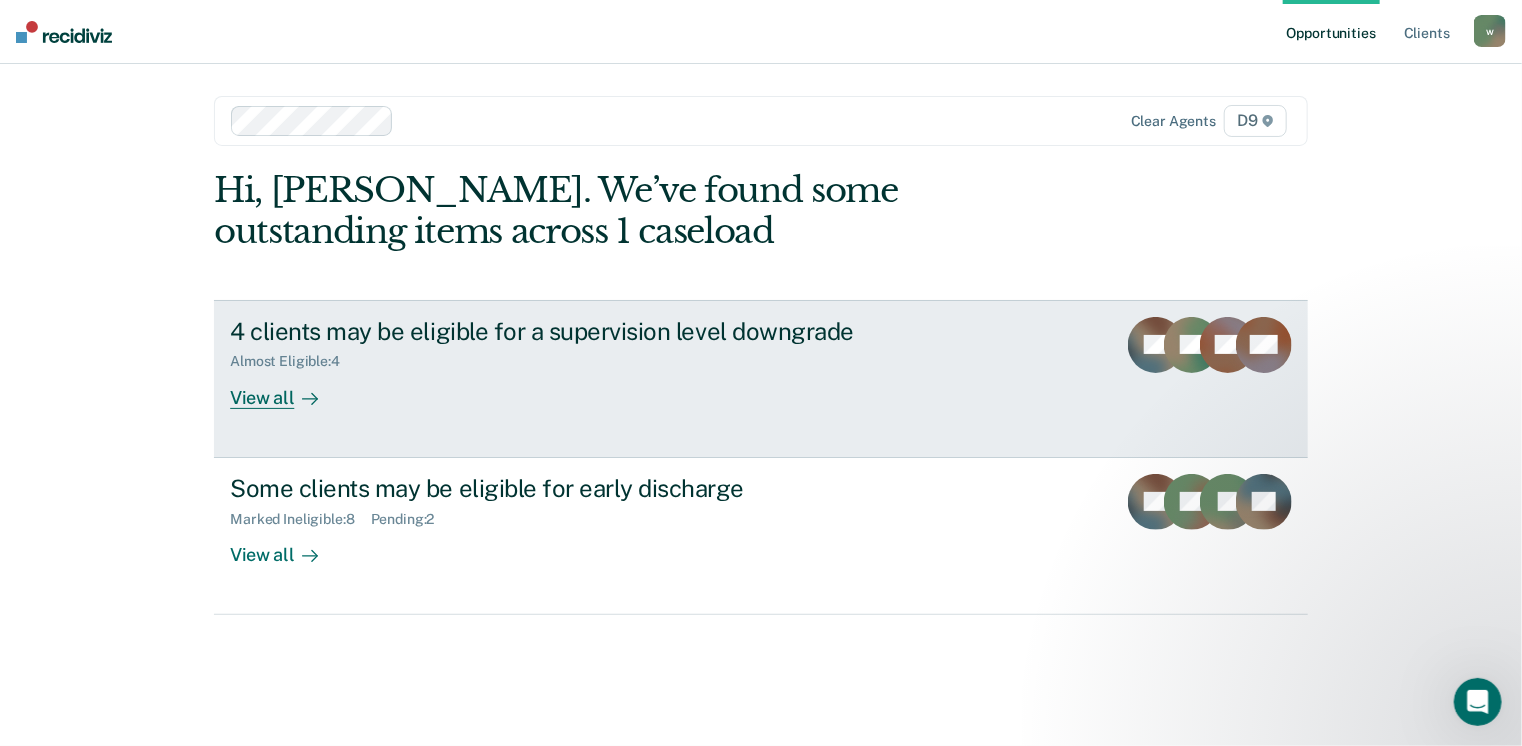click on "4 clients may be eligible for a supervision level downgrade" at bounding box center [581, 331] 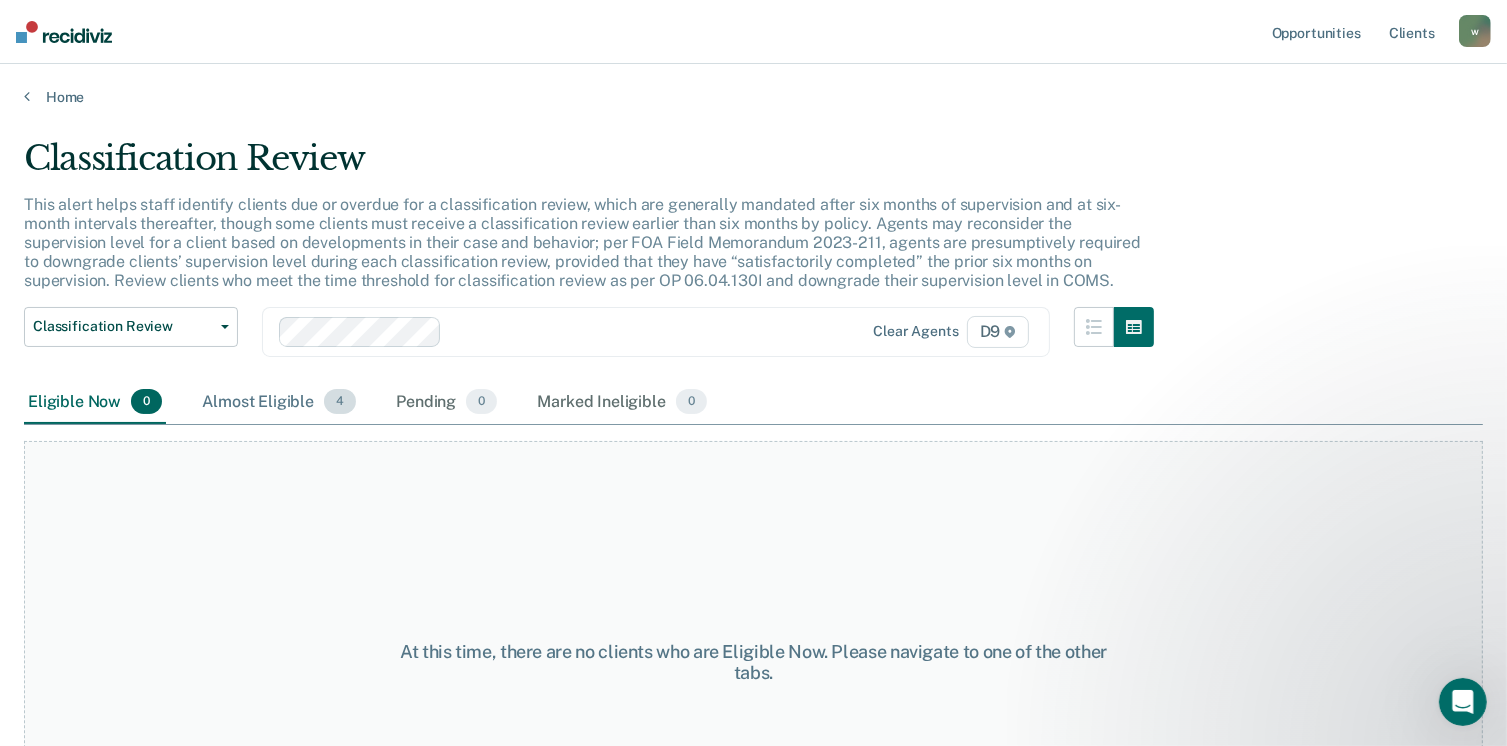 click on "Almost Eligible 4" at bounding box center [279, 403] 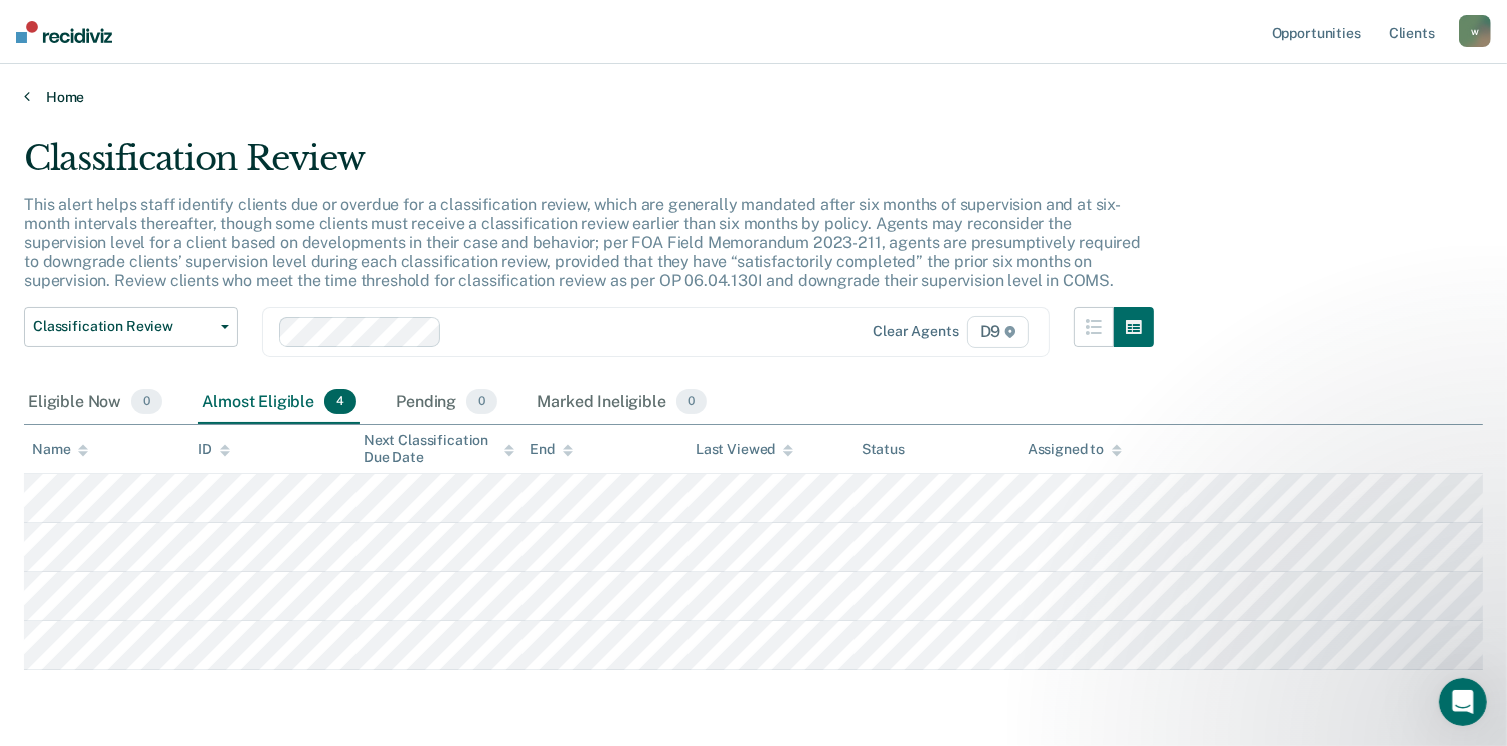click on "Home" at bounding box center (753, 97) 